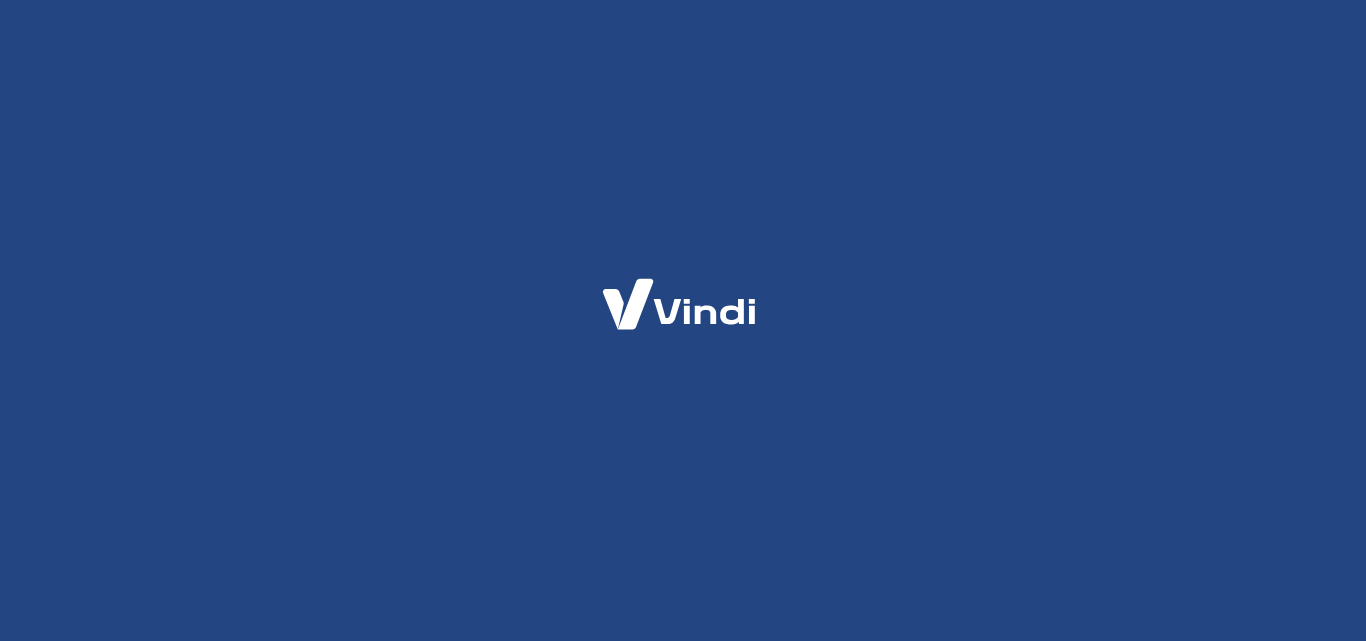 scroll, scrollTop: 0, scrollLeft: 0, axis: both 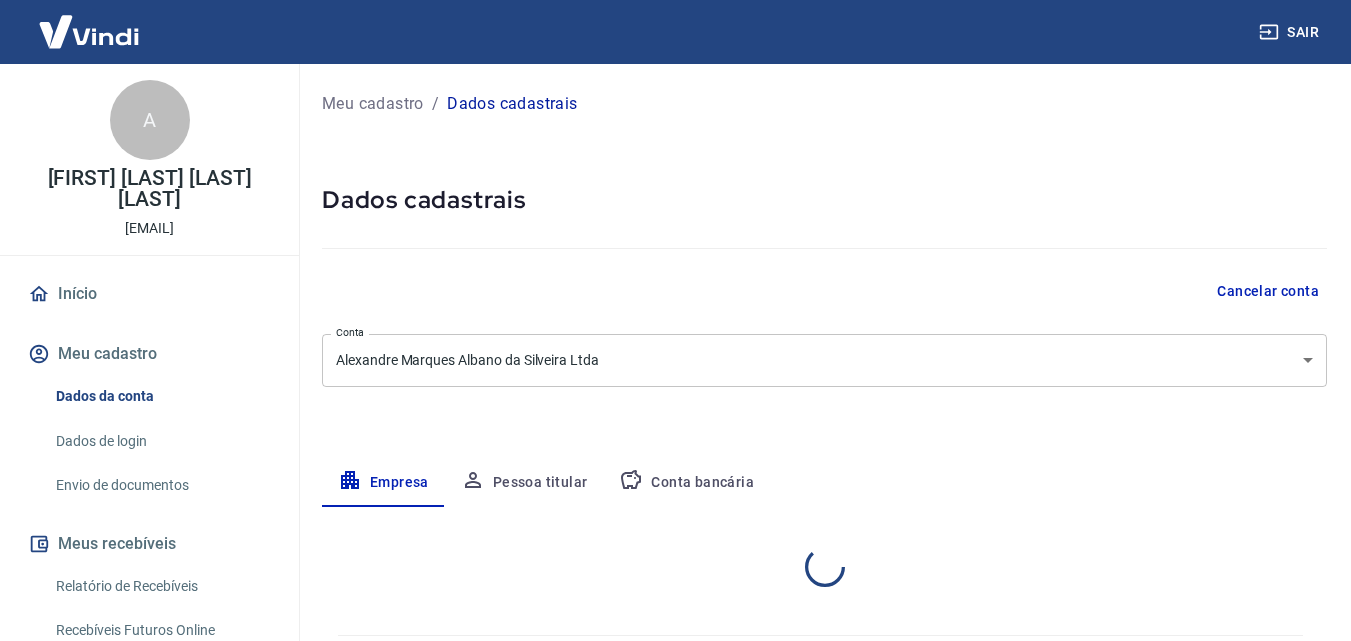select on "CE" 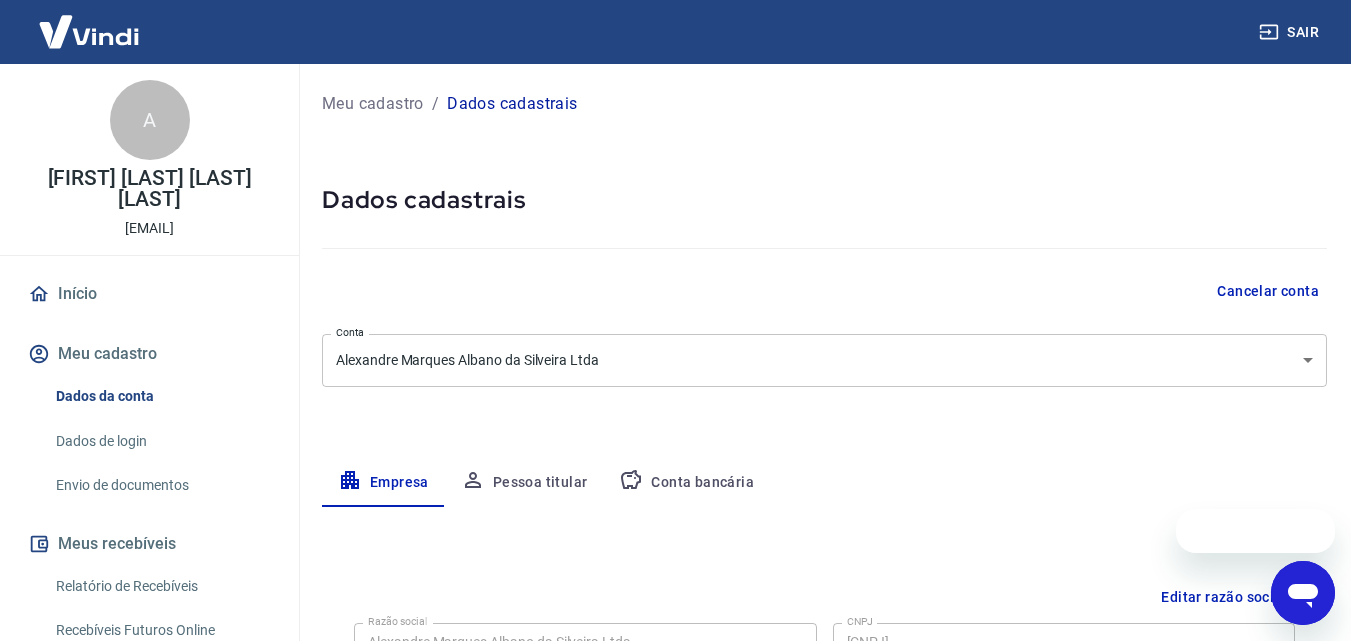 scroll, scrollTop: 0, scrollLeft: 0, axis: both 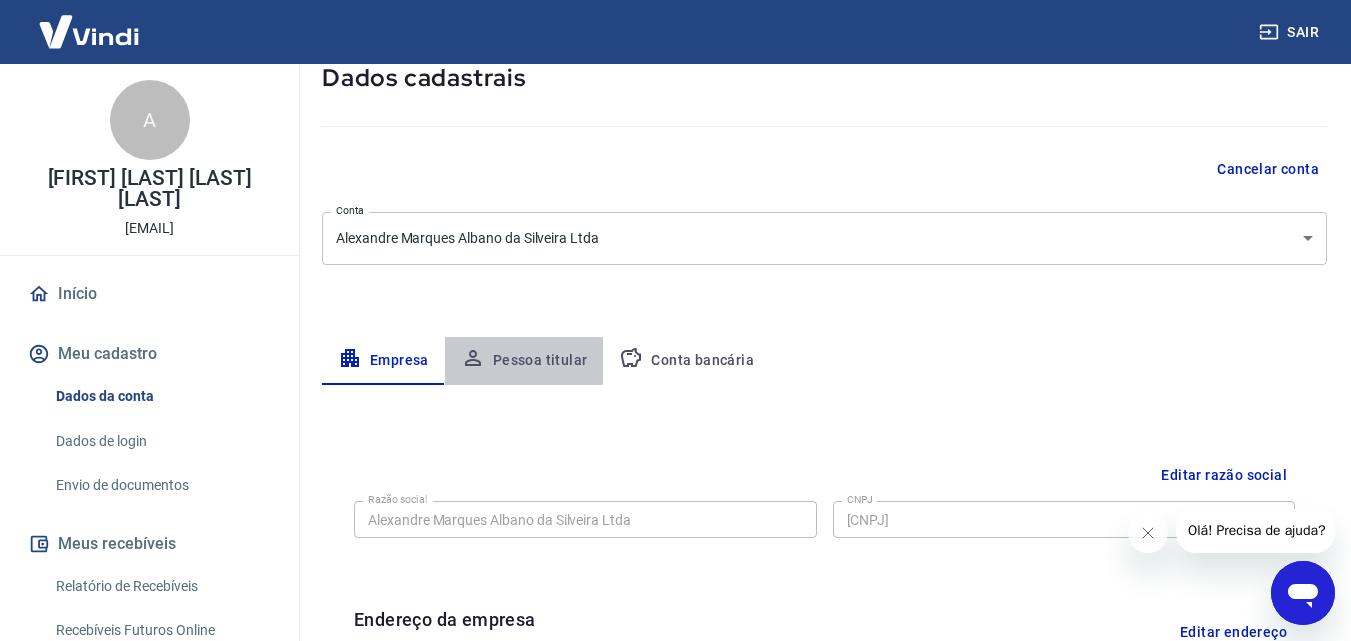 click on "Pessoa titular" at bounding box center [524, 361] 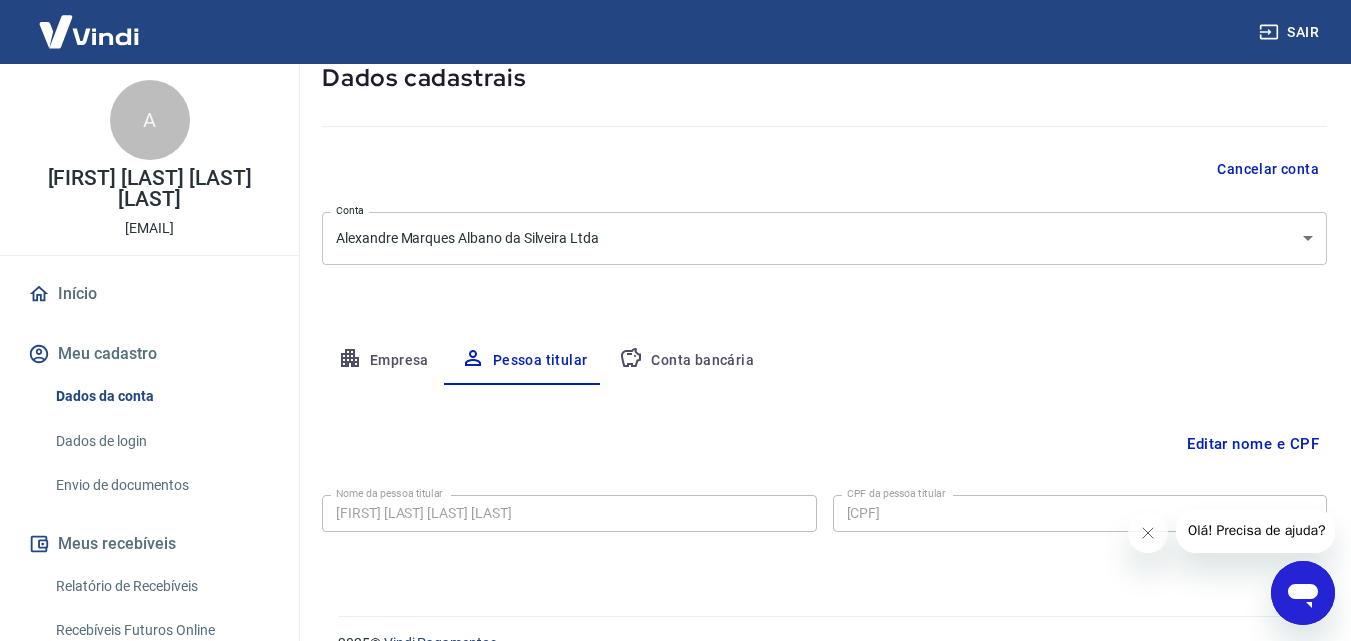 scroll, scrollTop: 159, scrollLeft: 0, axis: vertical 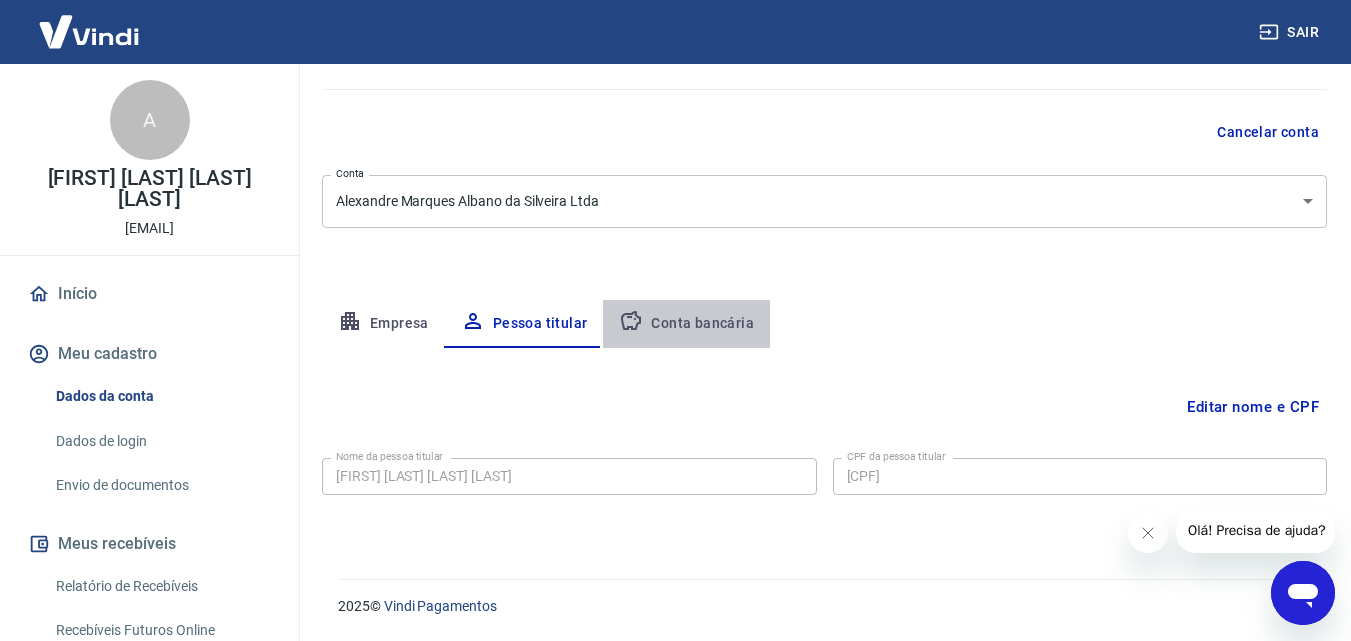 click on "Conta bancária" at bounding box center [686, 324] 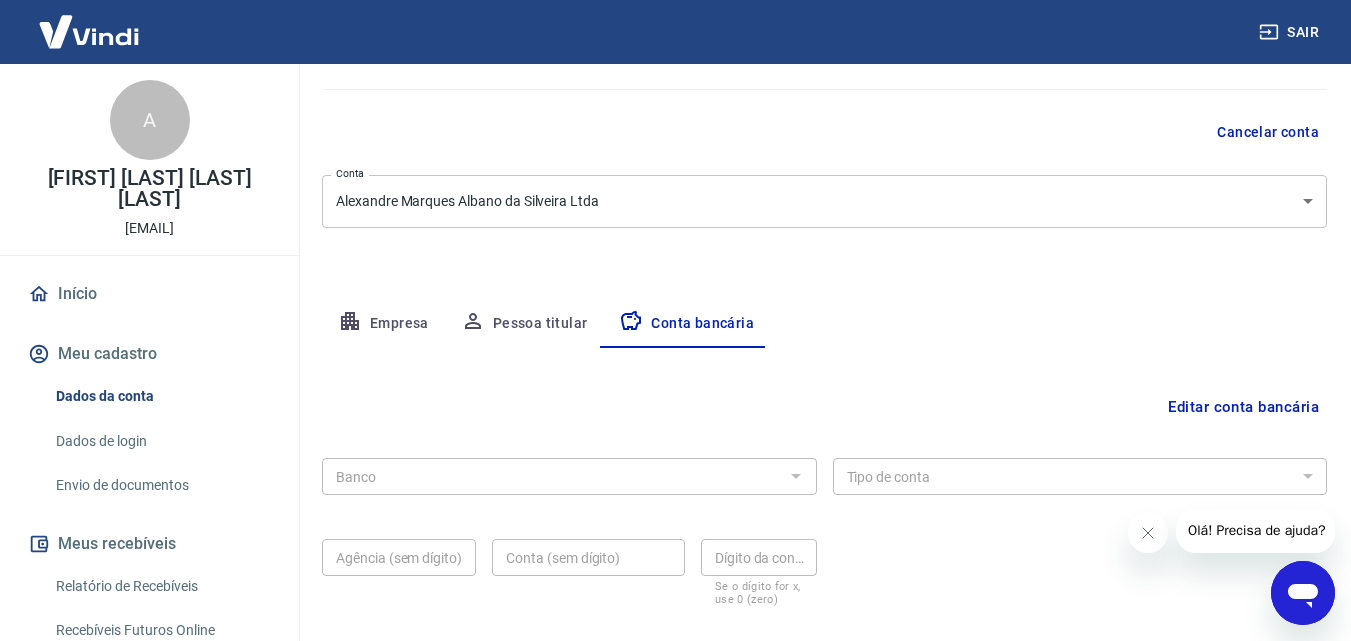 scroll, scrollTop: 270, scrollLeft: 0, axis: vertical 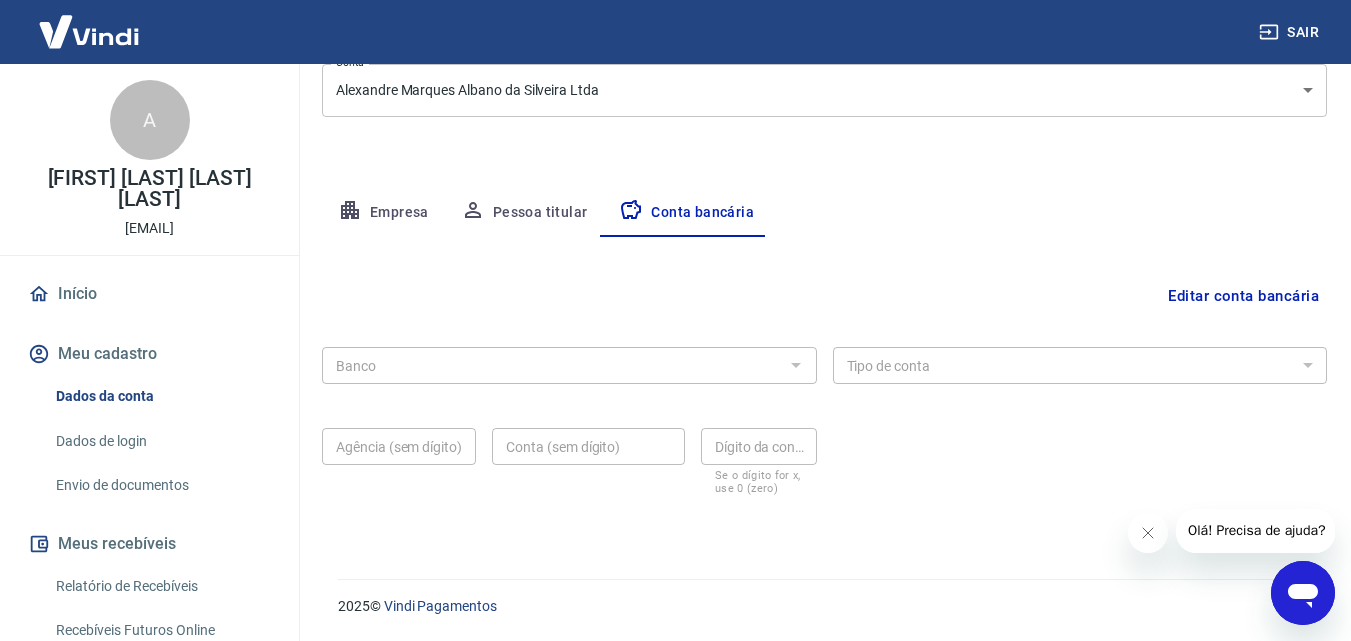 click on "Editar conta bancária" at bounding box center (1243, 296) 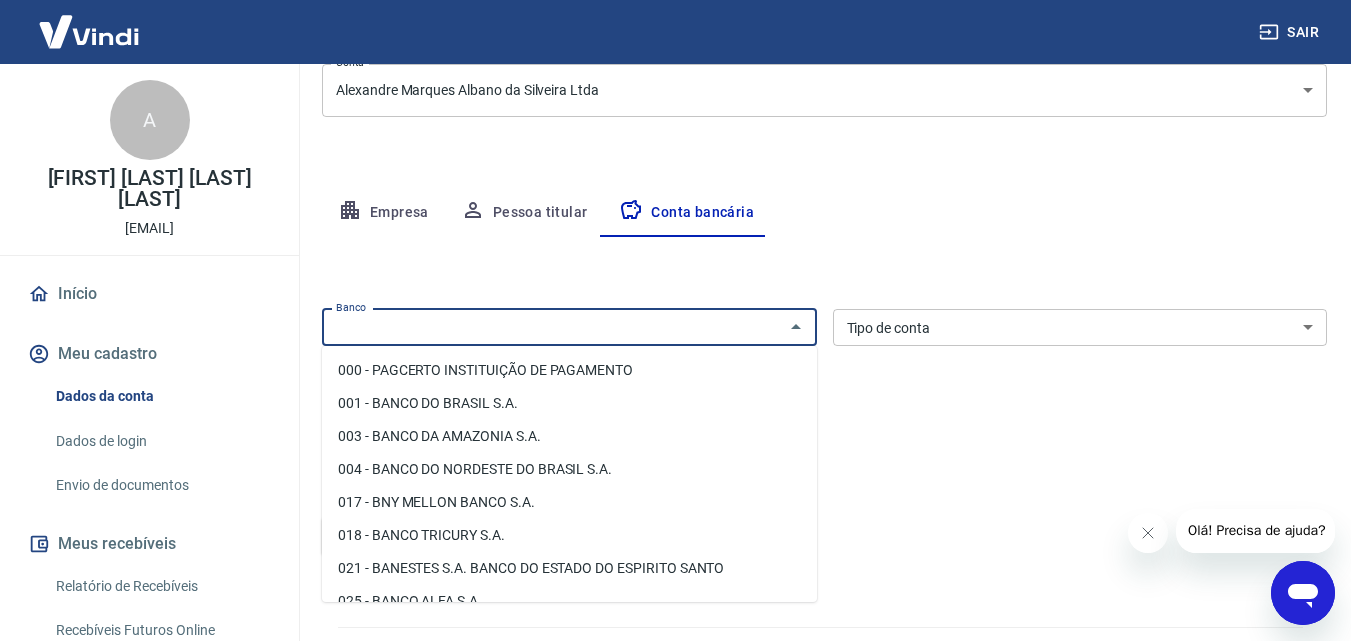 click on "Banco" at bounding box center [553, 327] 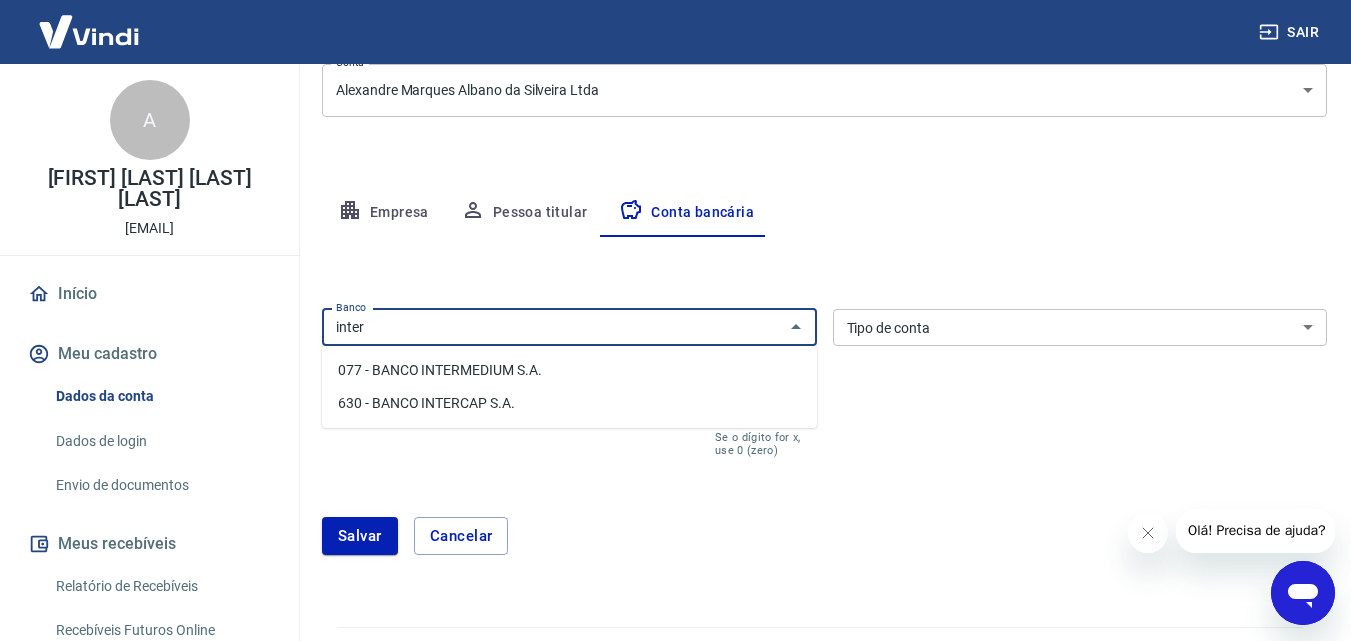 drag, startPoint x: 371, startPoint y: 334, endPoint x: 244, endPoint y: 323, distance: 127.47549 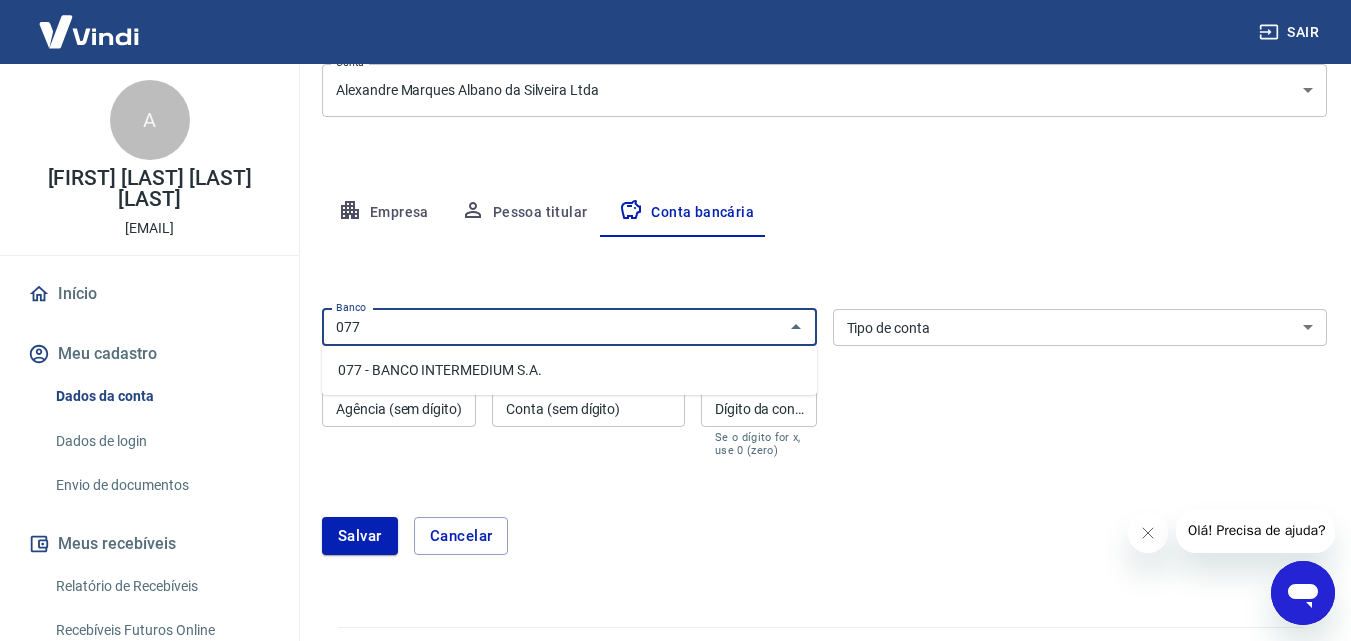 click on "077 - BANCO INTERMEDIUM S.A." at bounding box center (569, 370) 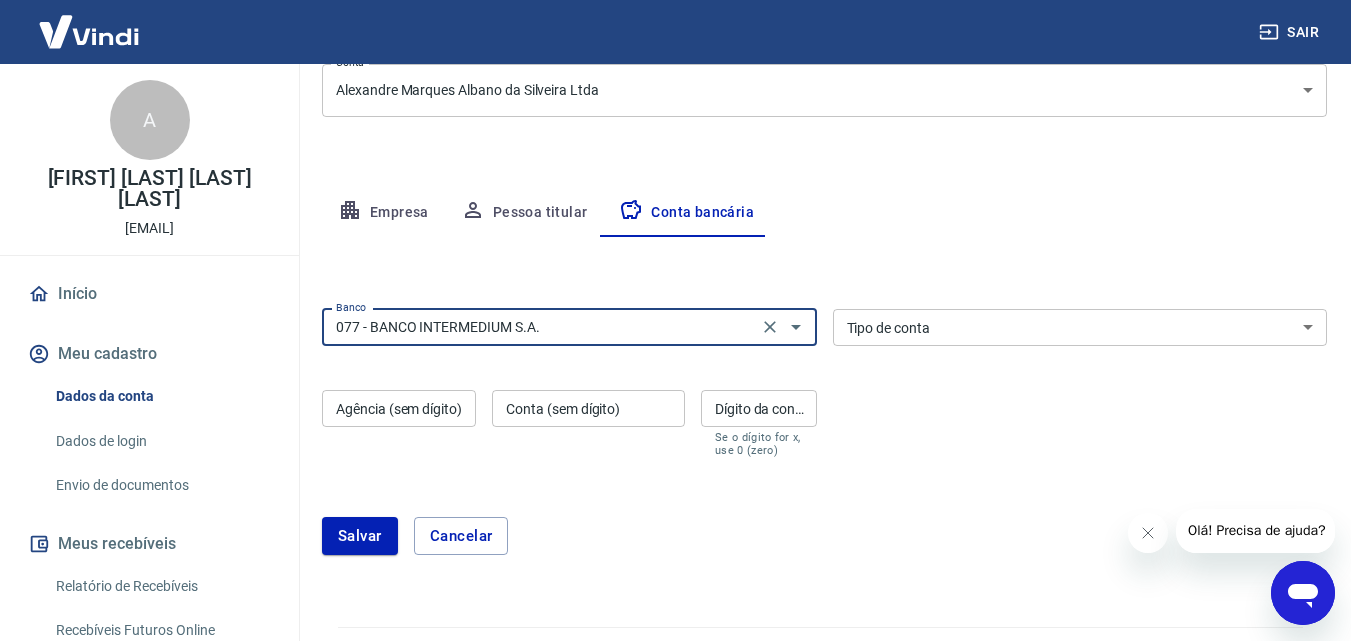 type on "077 - BANCO INTERMEDIUM S.A." 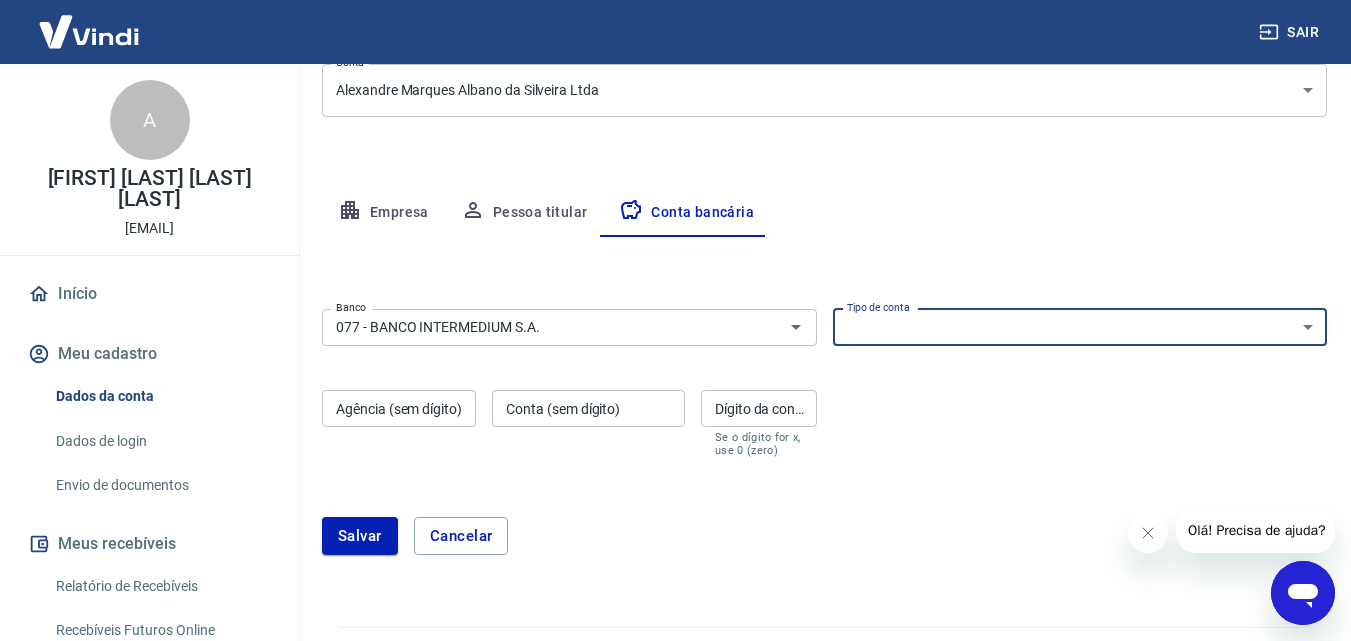select on "1" 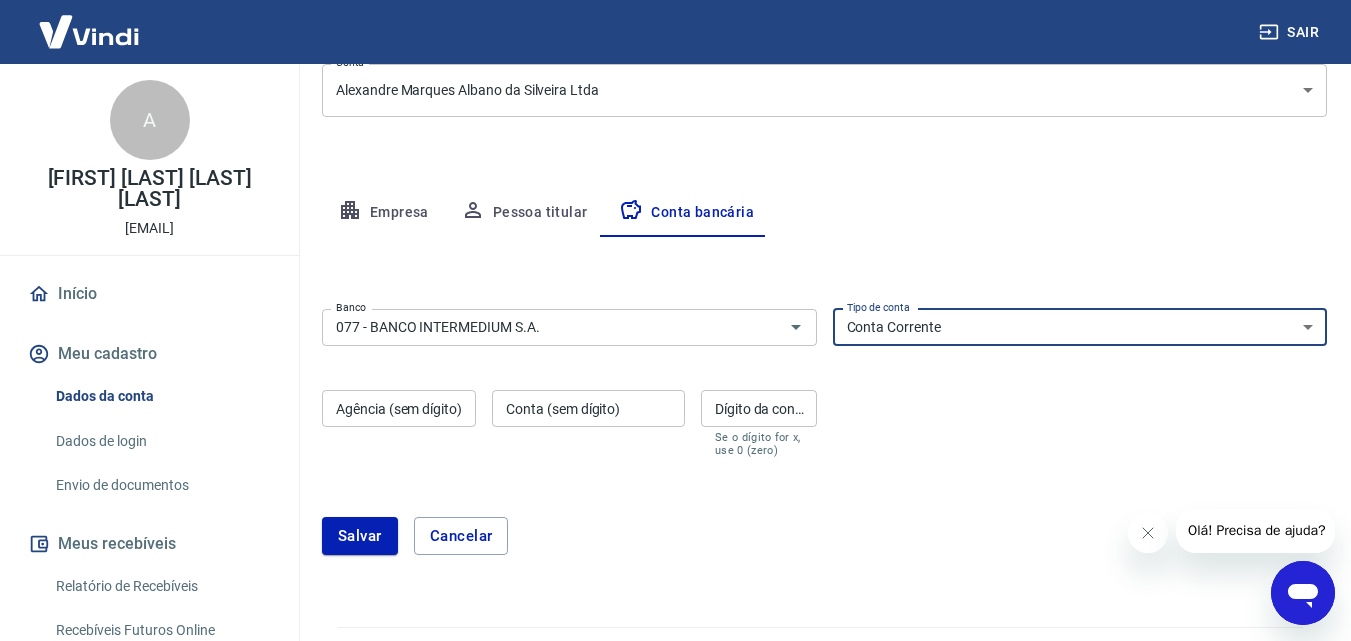 click on "Conta Corrente Conta Poupança" at bounding box center (1080, 327) 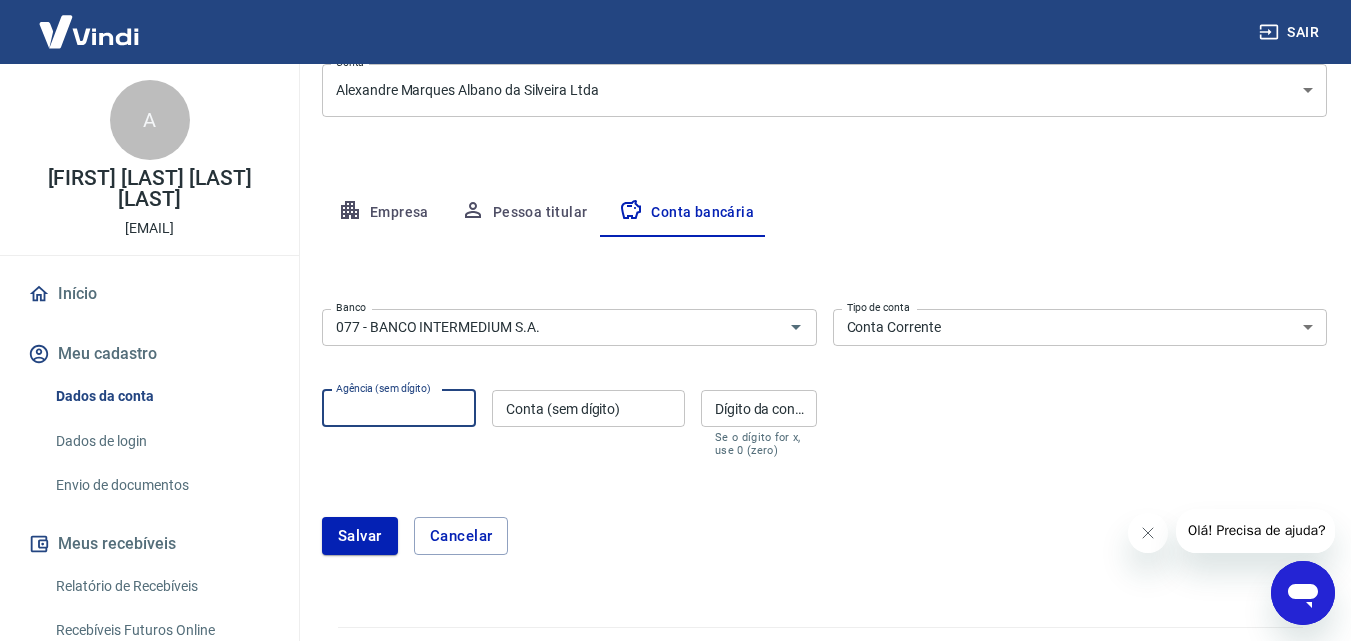 click on "Agência (sem dígito)" at bounding box center (399, 408) 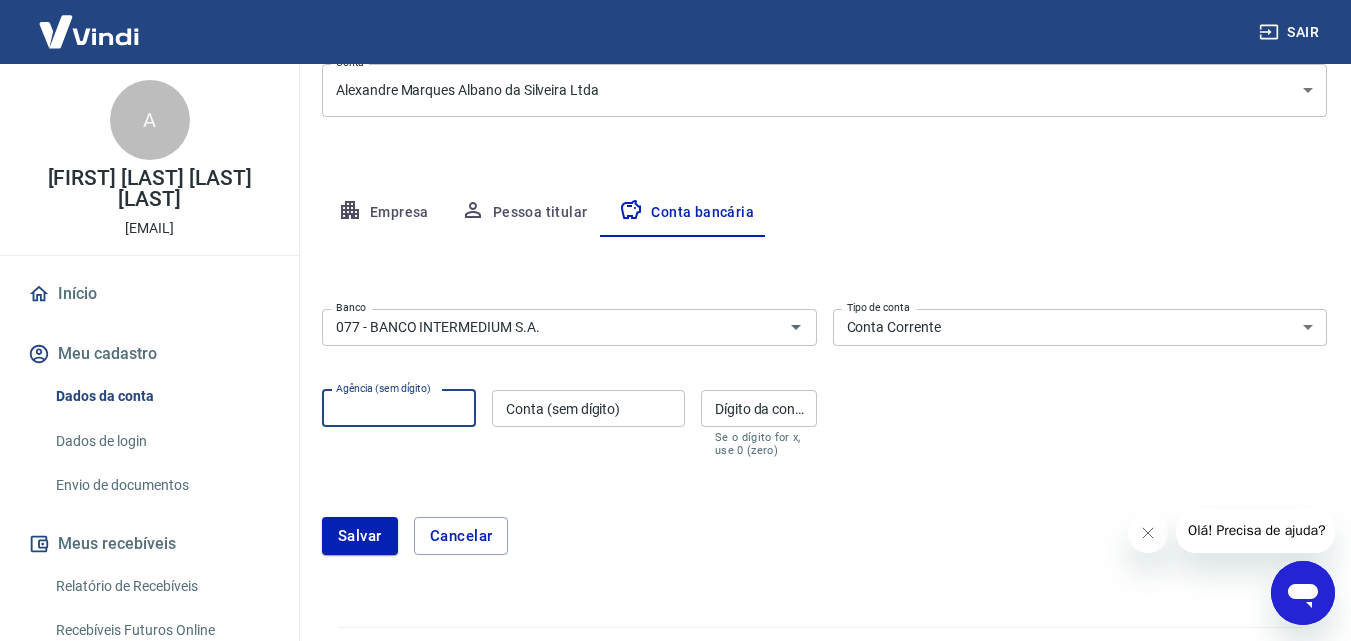 paste on "[NUMBER]" 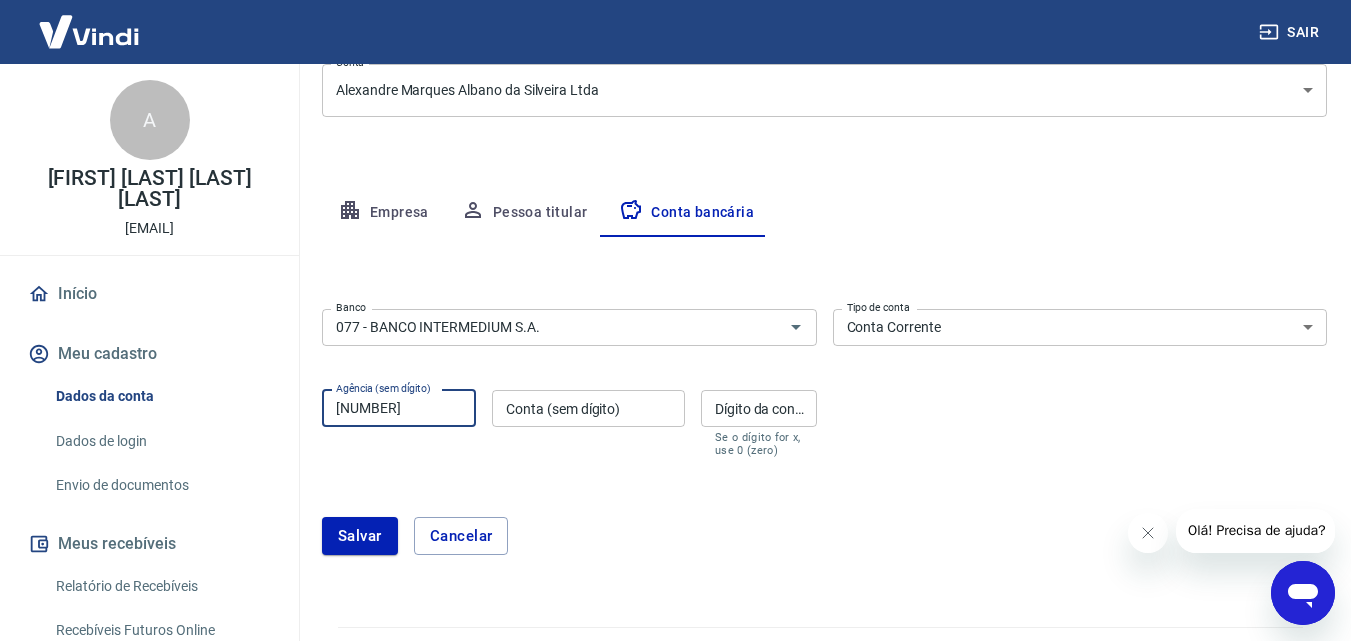 click on "[NUMBER]" at bounding box center (399, 408) 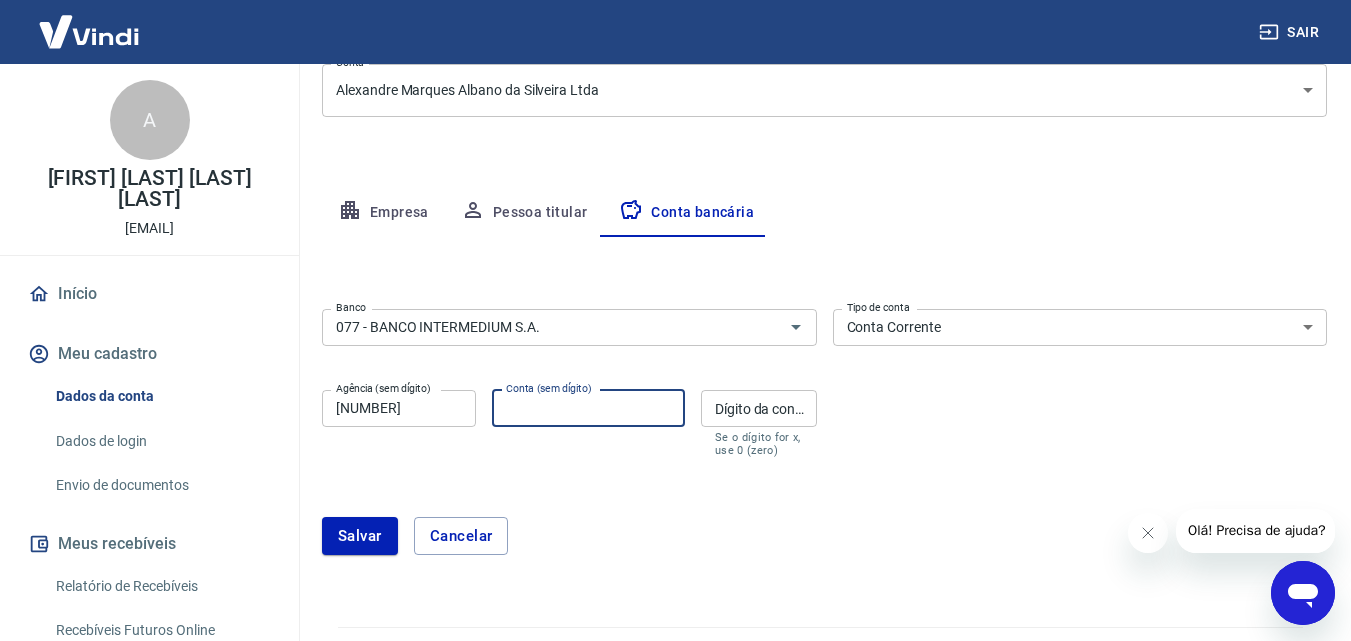 click on "Conta (sem dígito) Conta (sem dígito)" at bounding box center (588, 423) 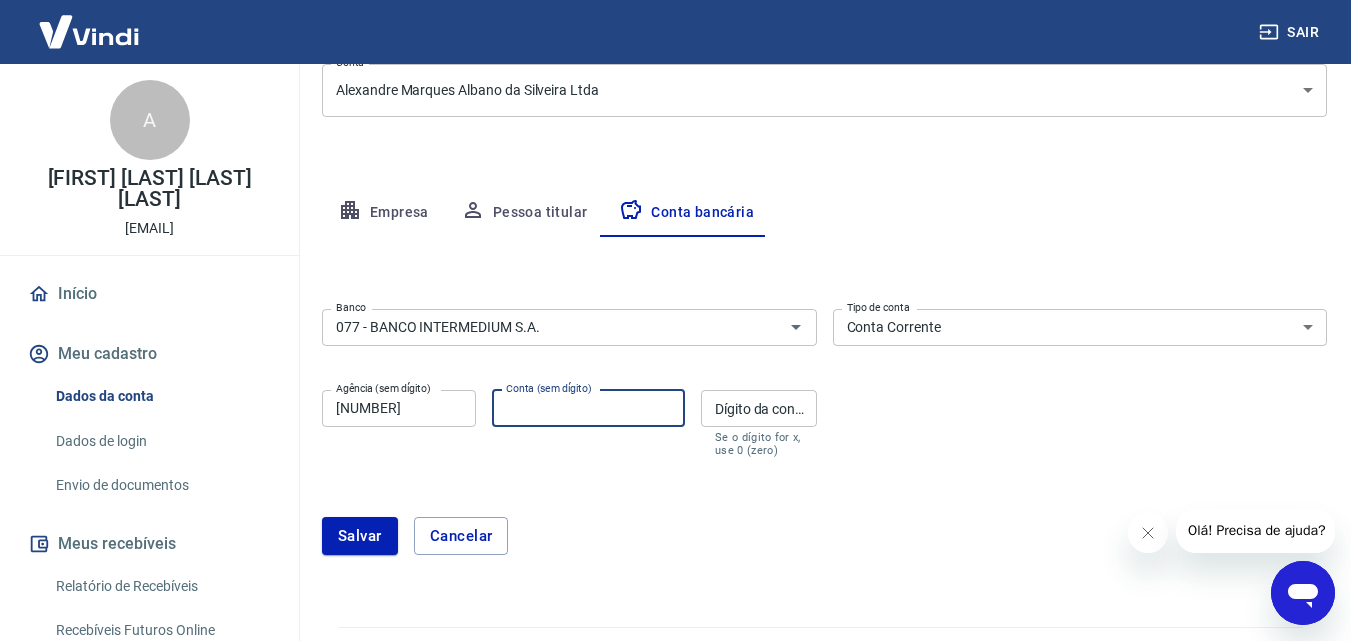 paste on "[NUMBER]-" 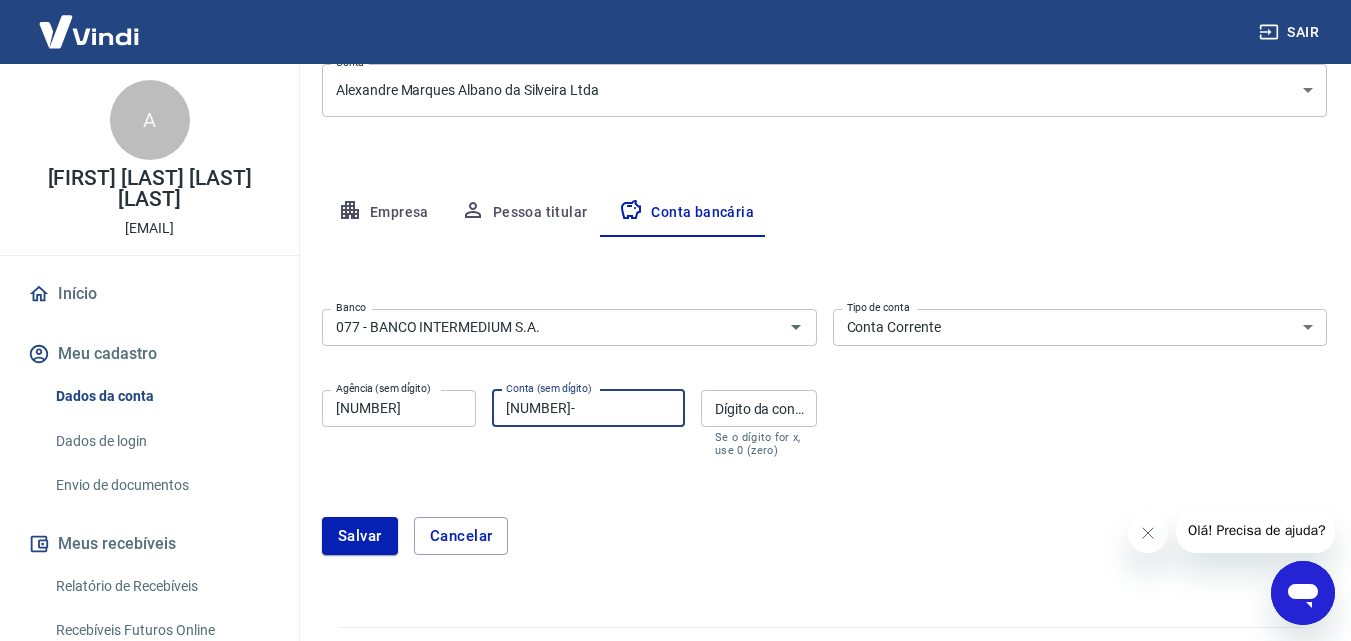 click on "[NUMBER]-" at bounding box center (588, 408) 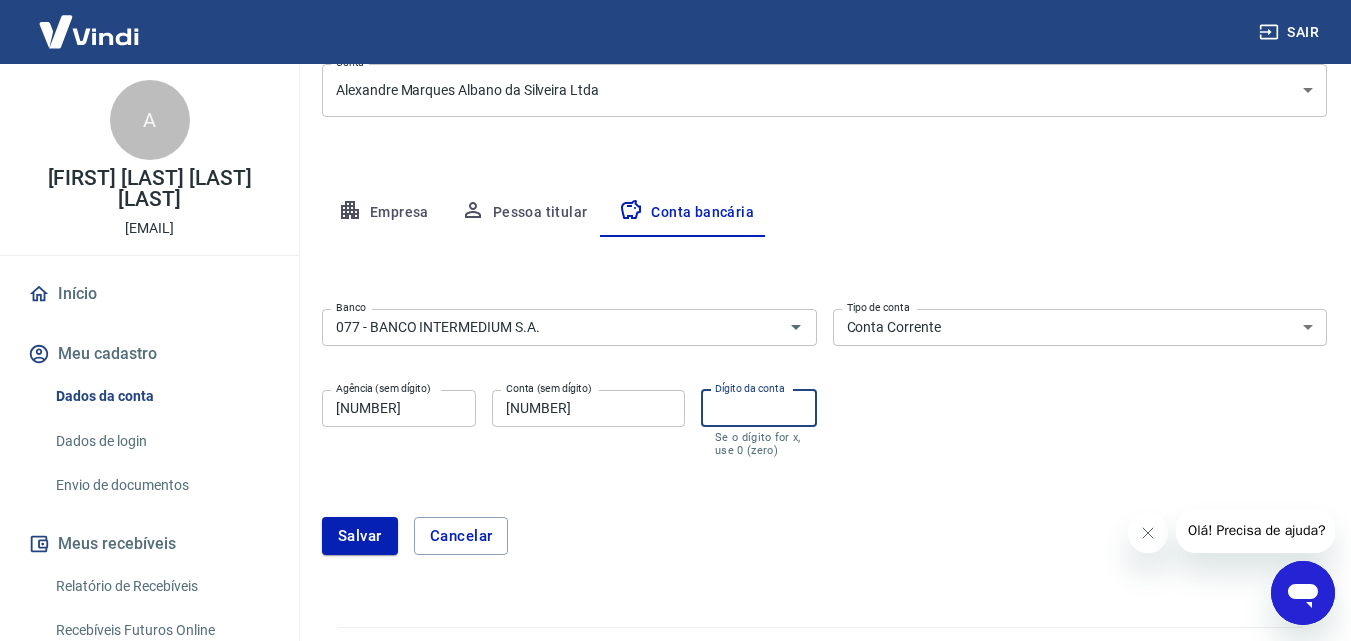 click on "Dígito da conta" at bounding box center (759, 408) 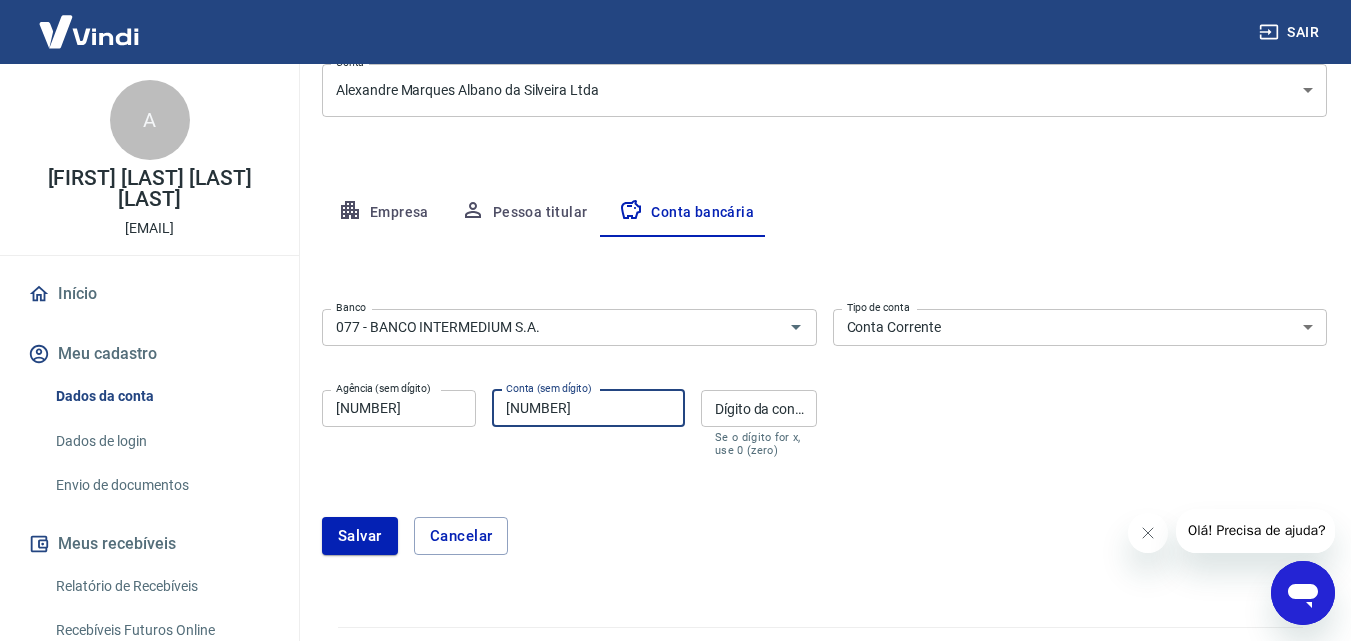 click on "[NUMBER]" at bounding box center (588, 408) 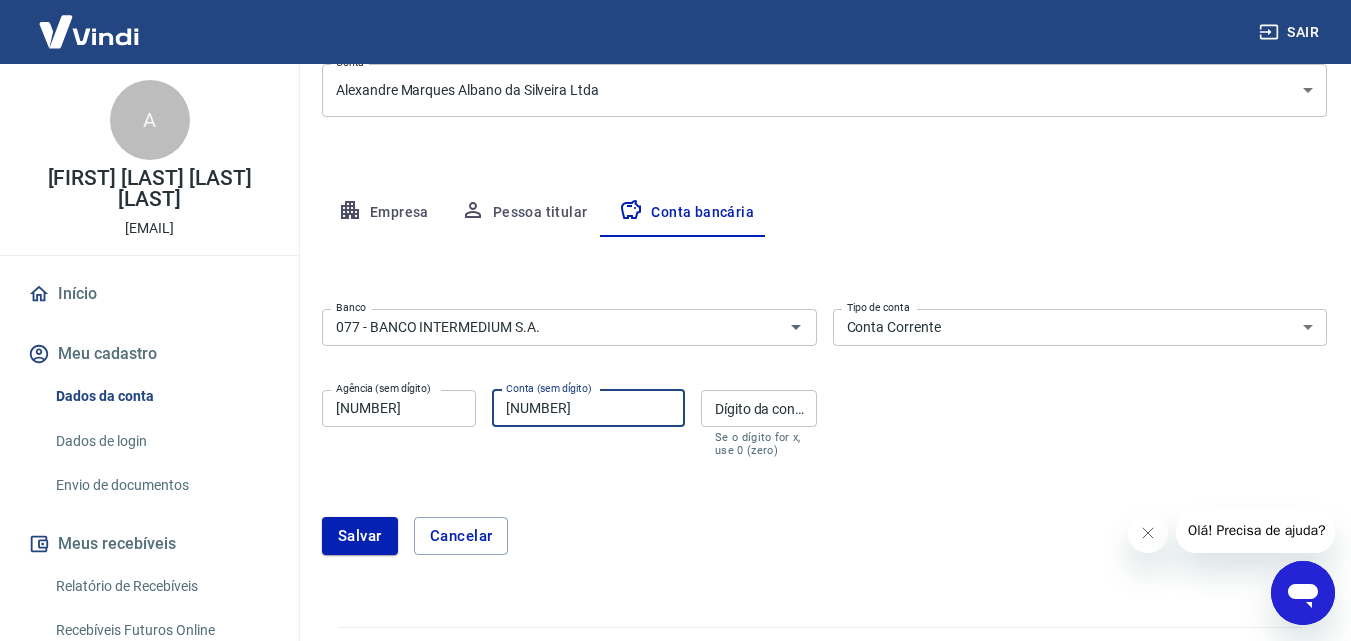 type on "[NUMBER]" 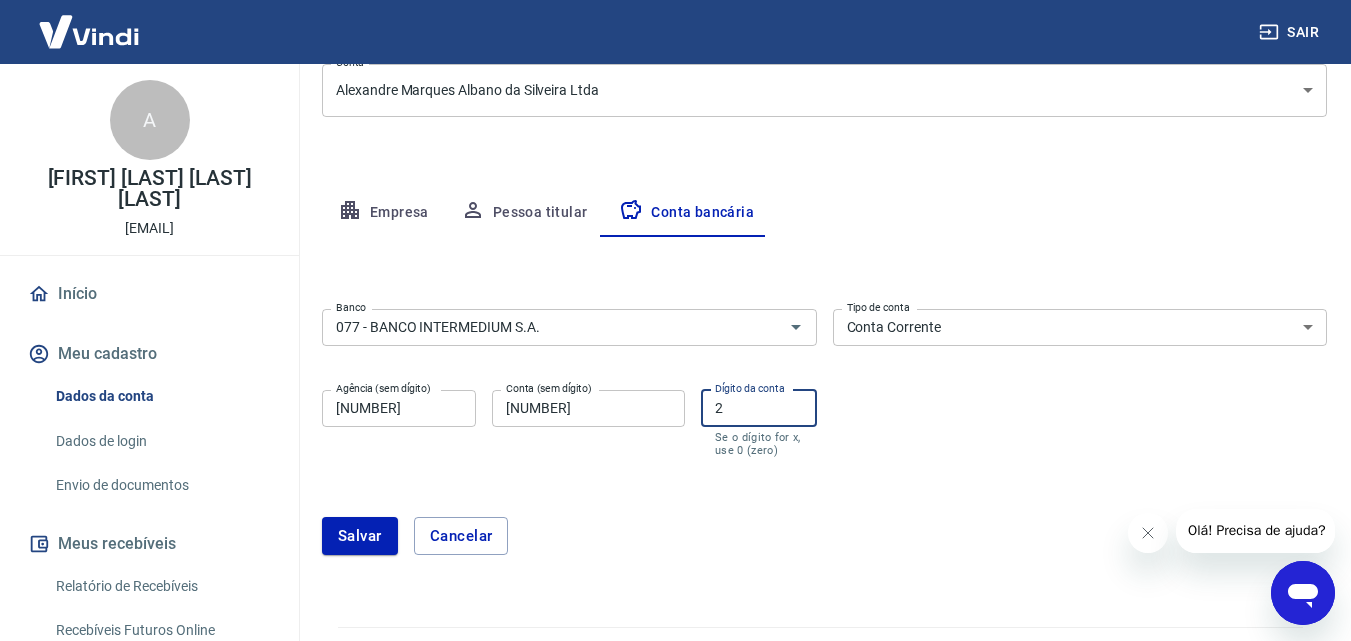 type on "2" 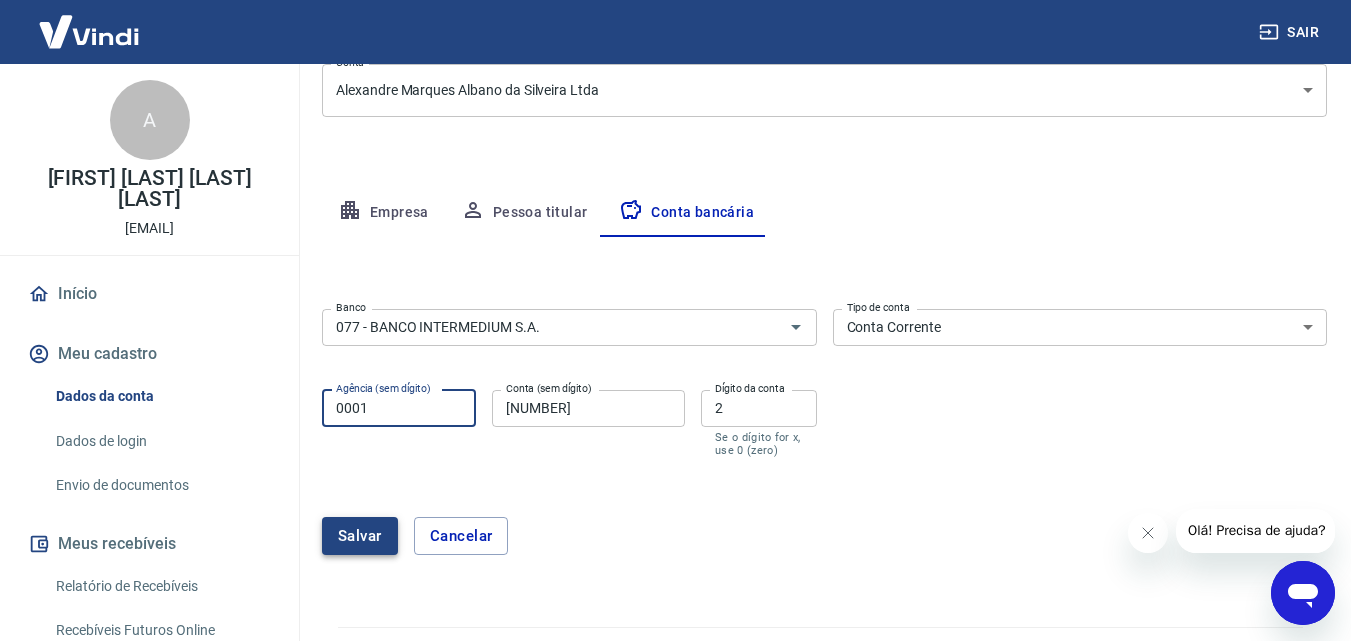 type on "0001" 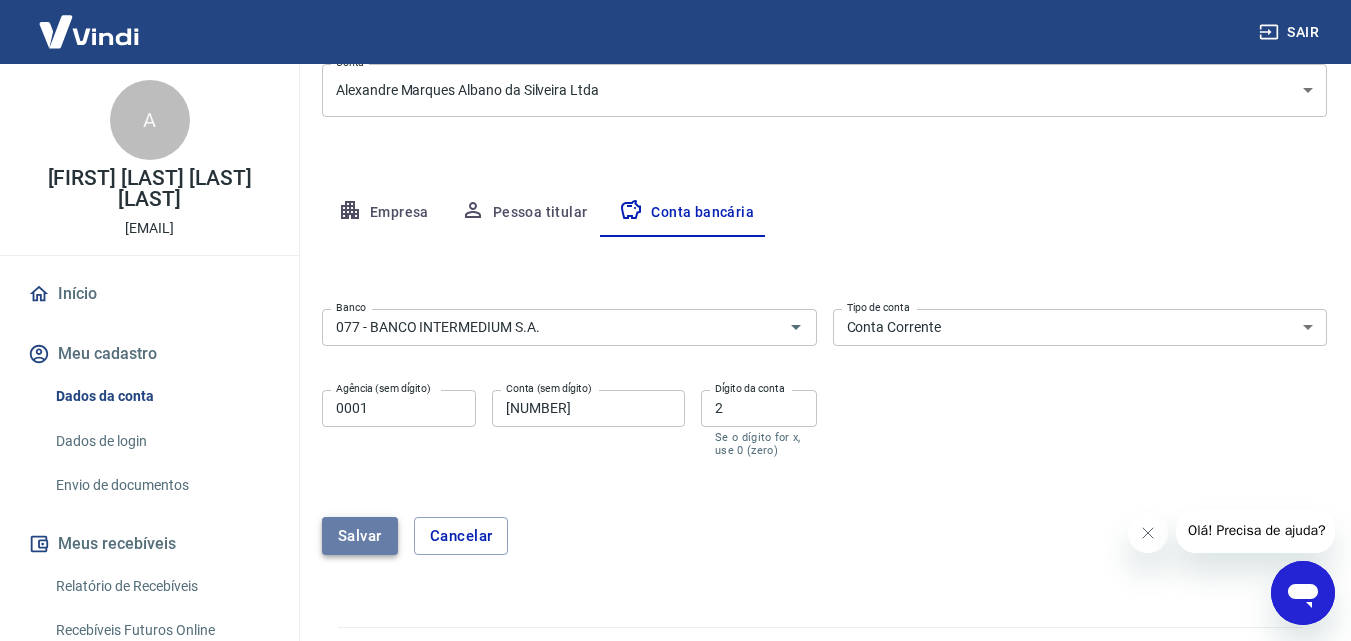 click on "Salvar" at bounding box center [360, 536] 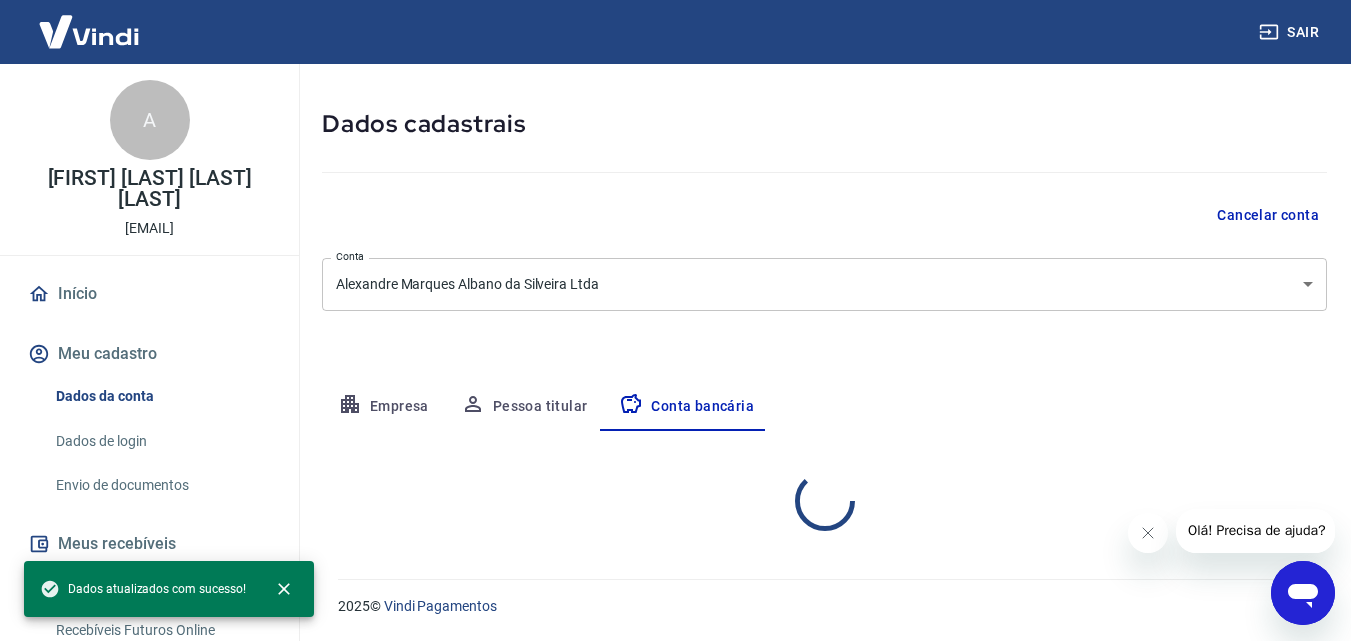 scroll, scrollTop: 270, scrollLeft: 0, axis: vertical 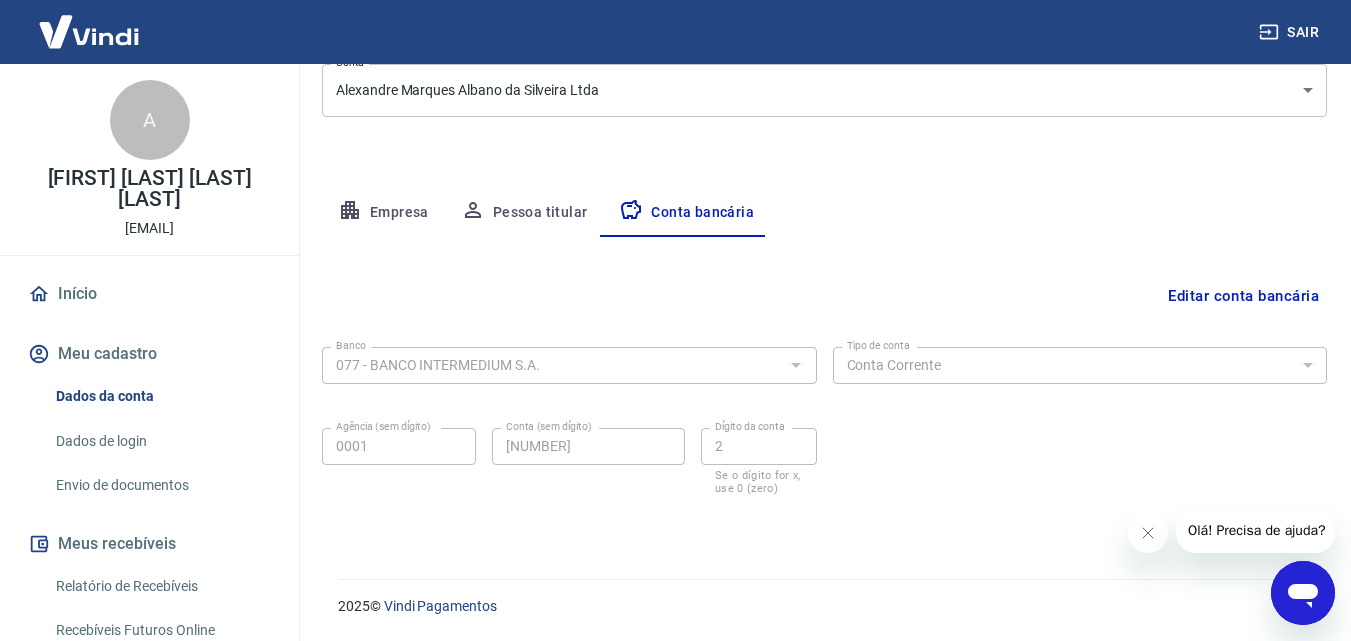 click on "Início" at bounding box center [149, 294] 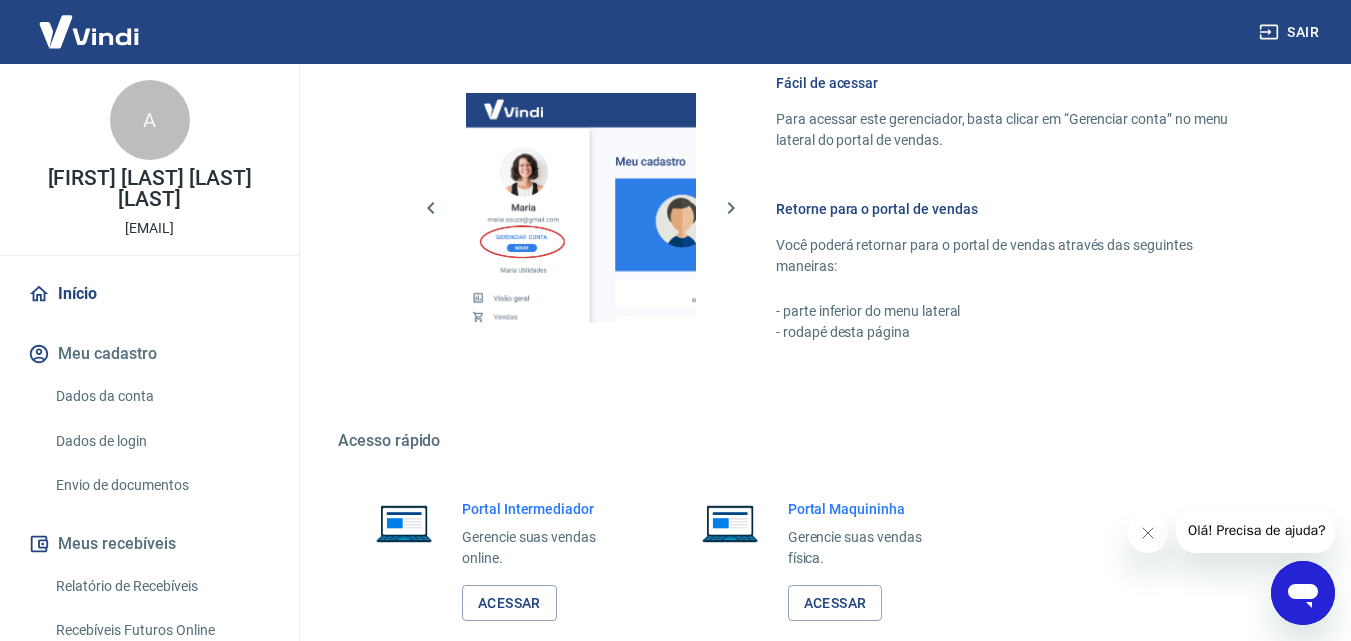 scroll, scrollTop: 1207, scrollLeft: 0, axis: vertical 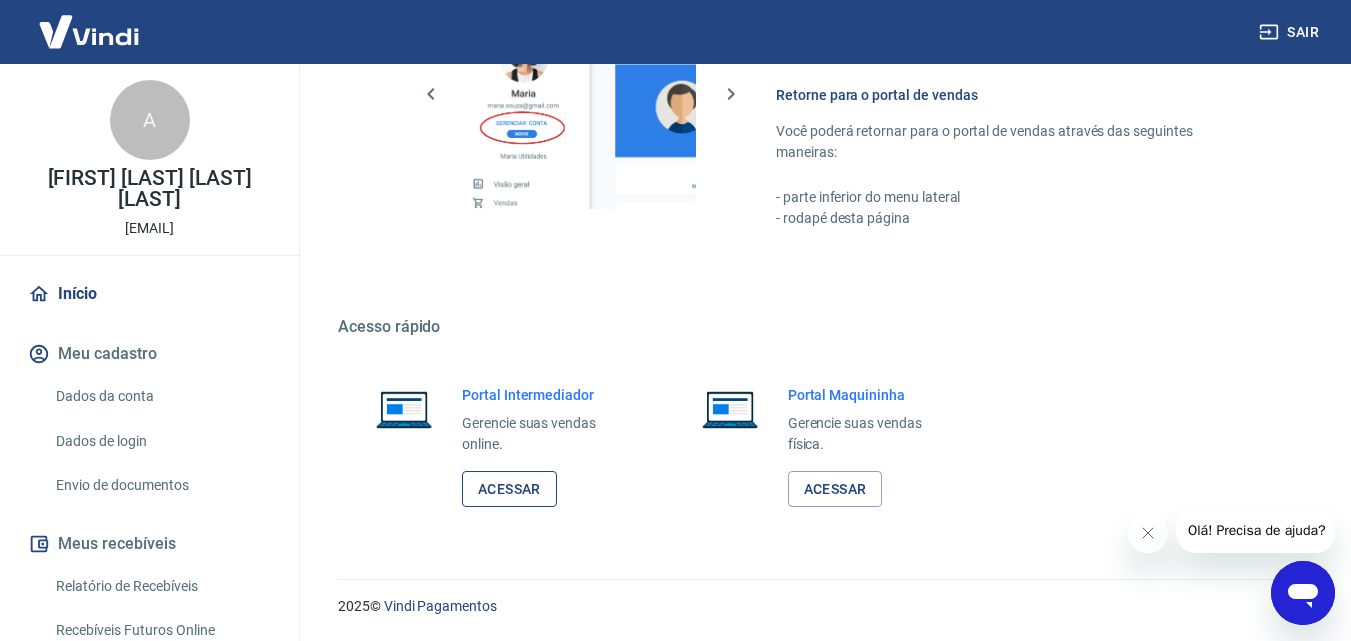 click on "Acessar" at bounding box center (509, 489) 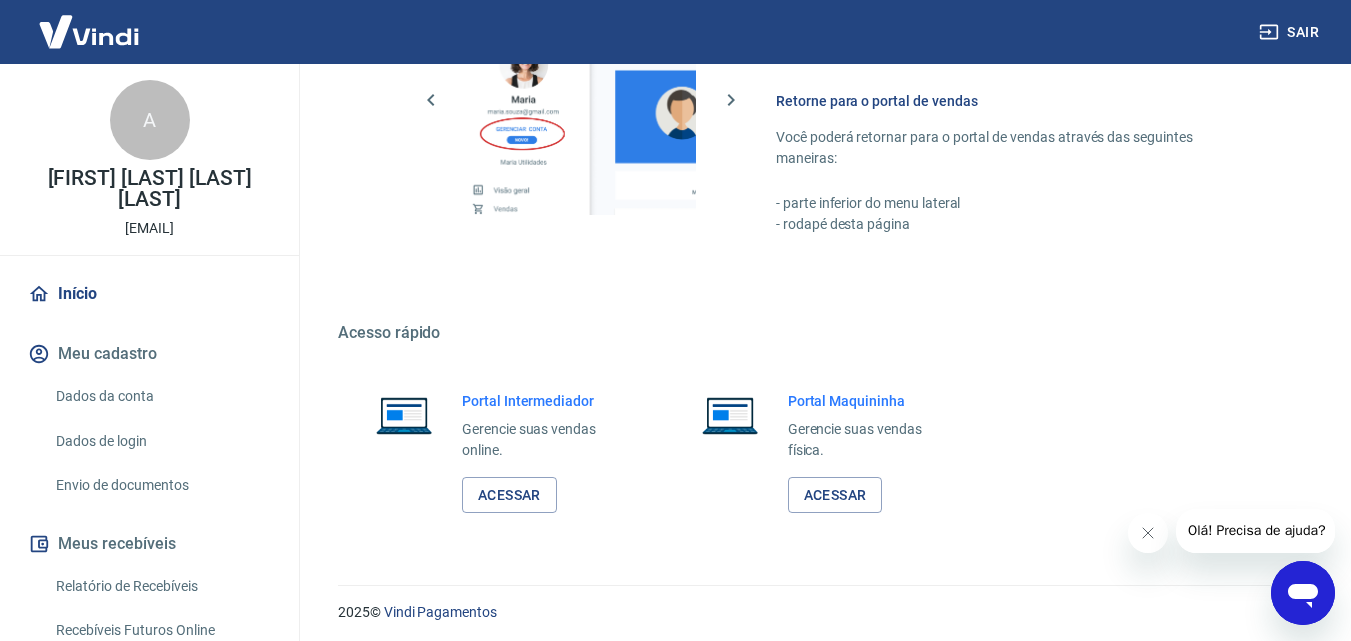 scroll, scrollTop: 1200, scrollLeft: 0, axis: vertical 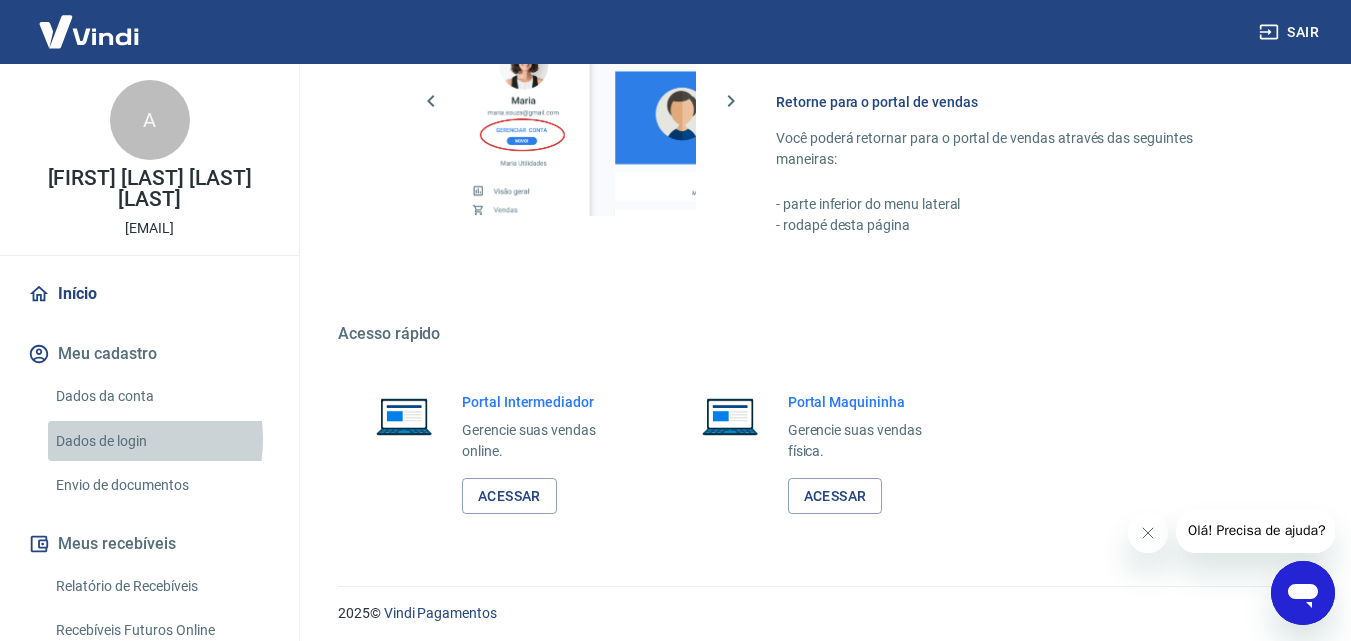 click on "Dados de login" at bounding box center [161, 441] 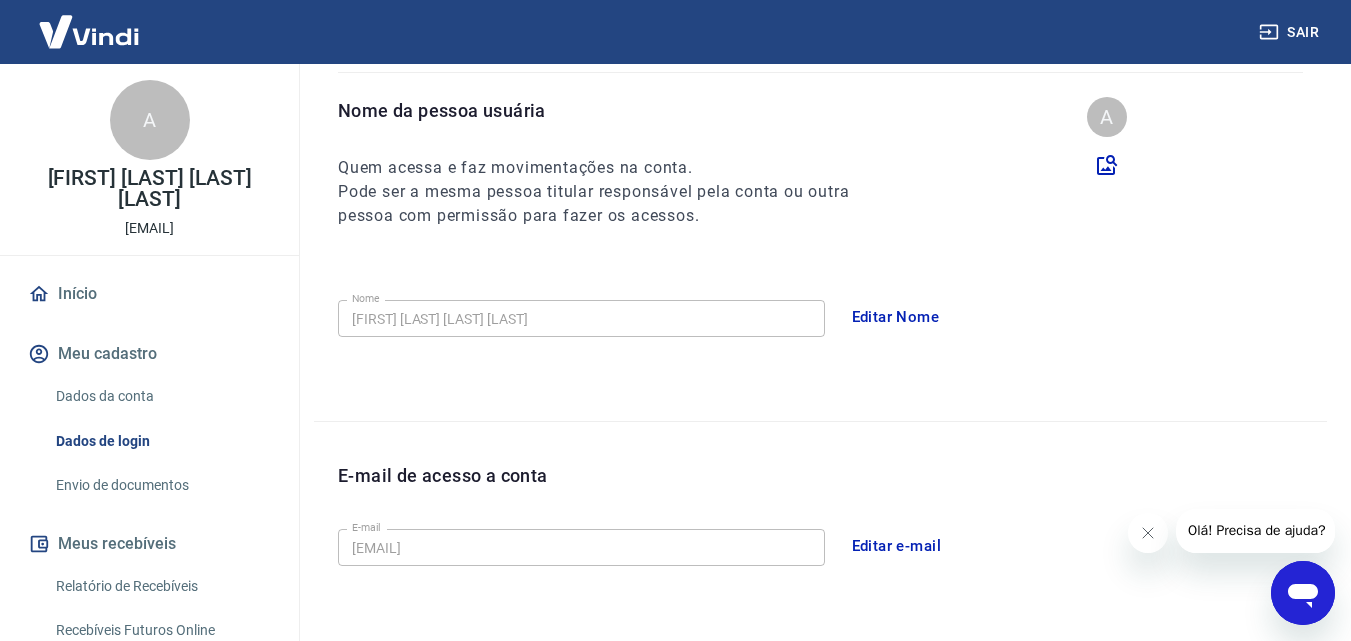 scroll, scrollTop: 624, scrollLeft: 0, axis: vertical 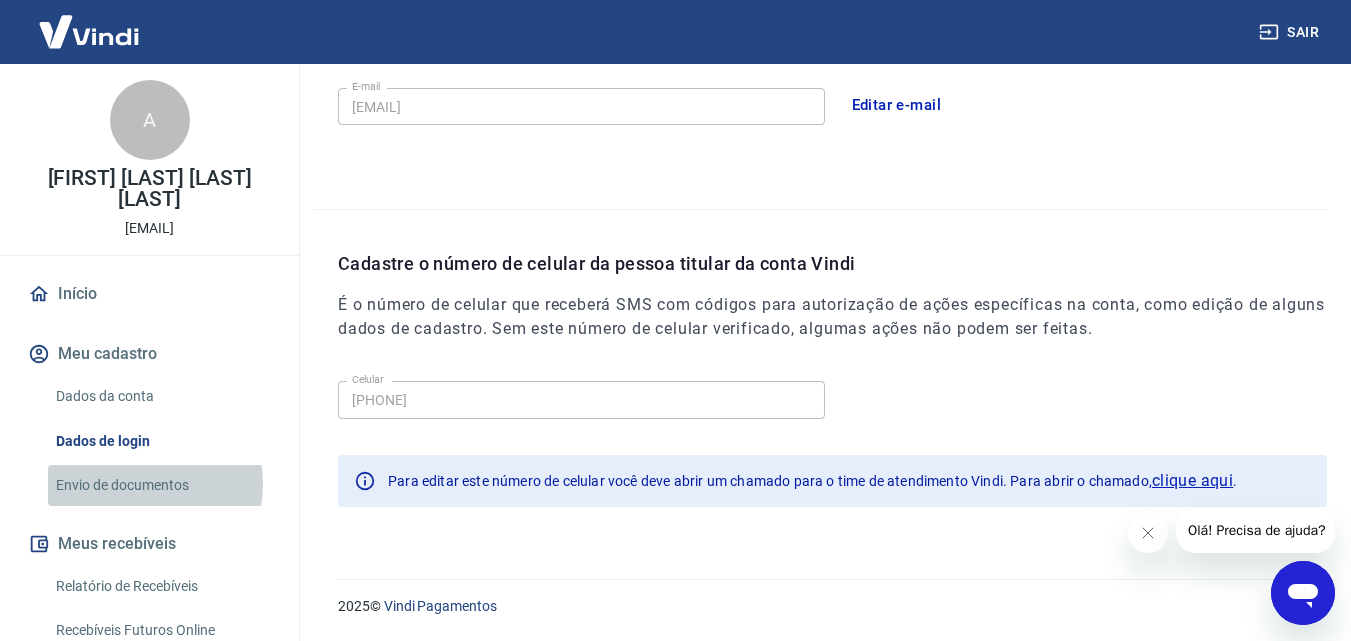click on "Envio de documentos" at bounding box center [161, 485] 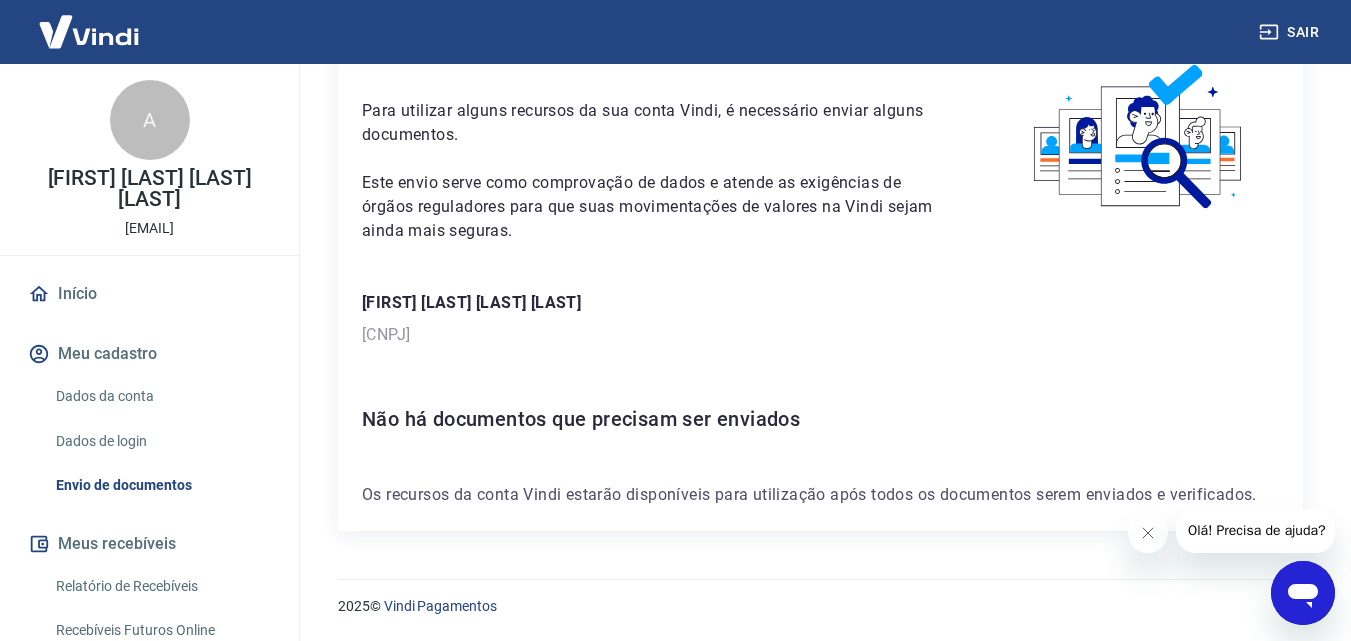 scroll, scrollTop: 0, scrollLeft: 0, axis: both 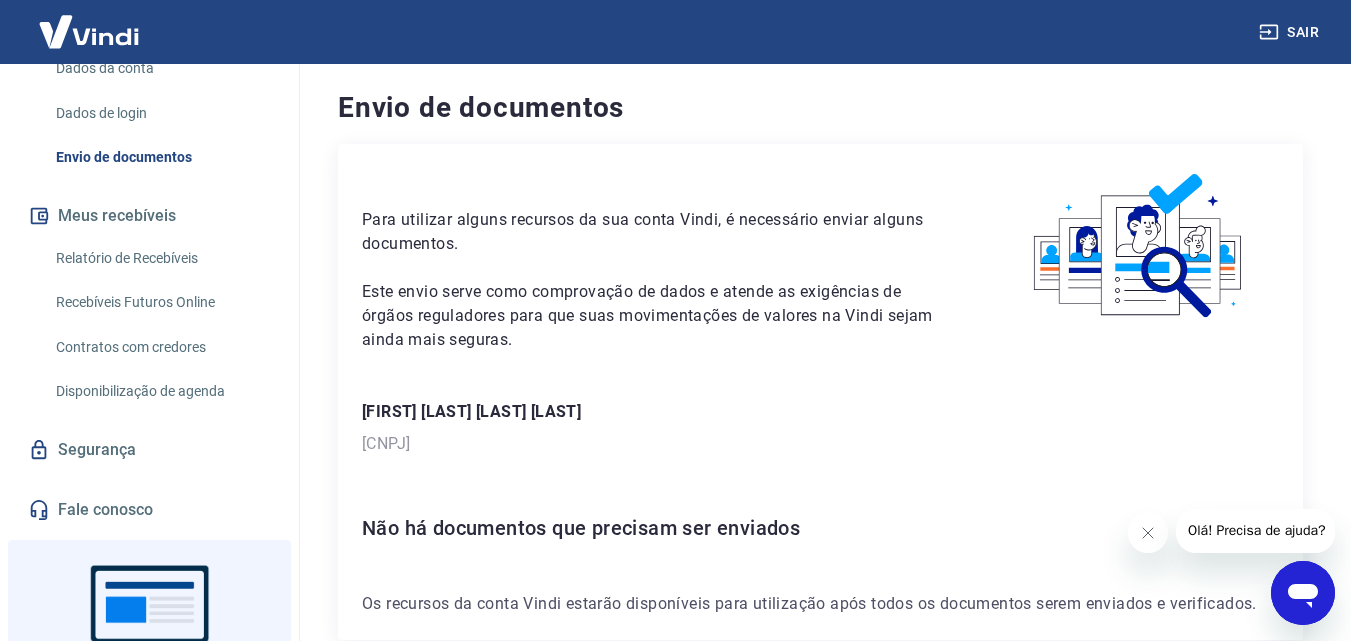 click on "Segurança" at bounding box center (149, 450) 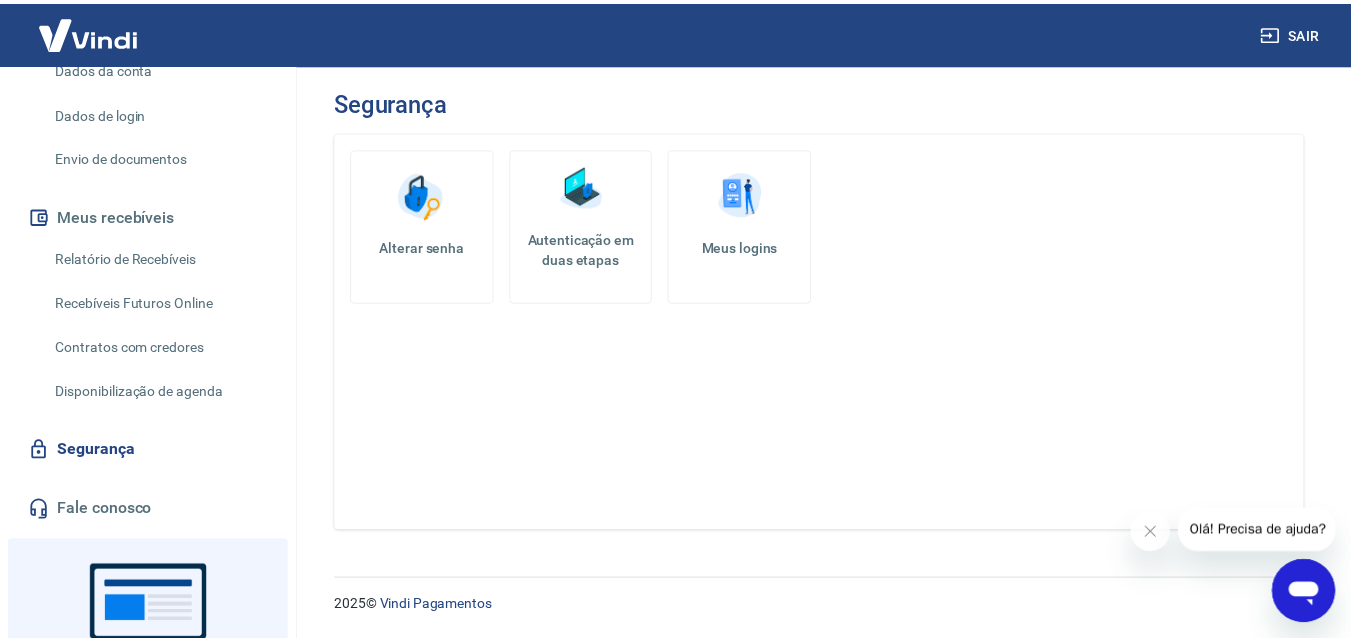 scroll, scrollTop: 0, scrollLeft: 0, axis: both 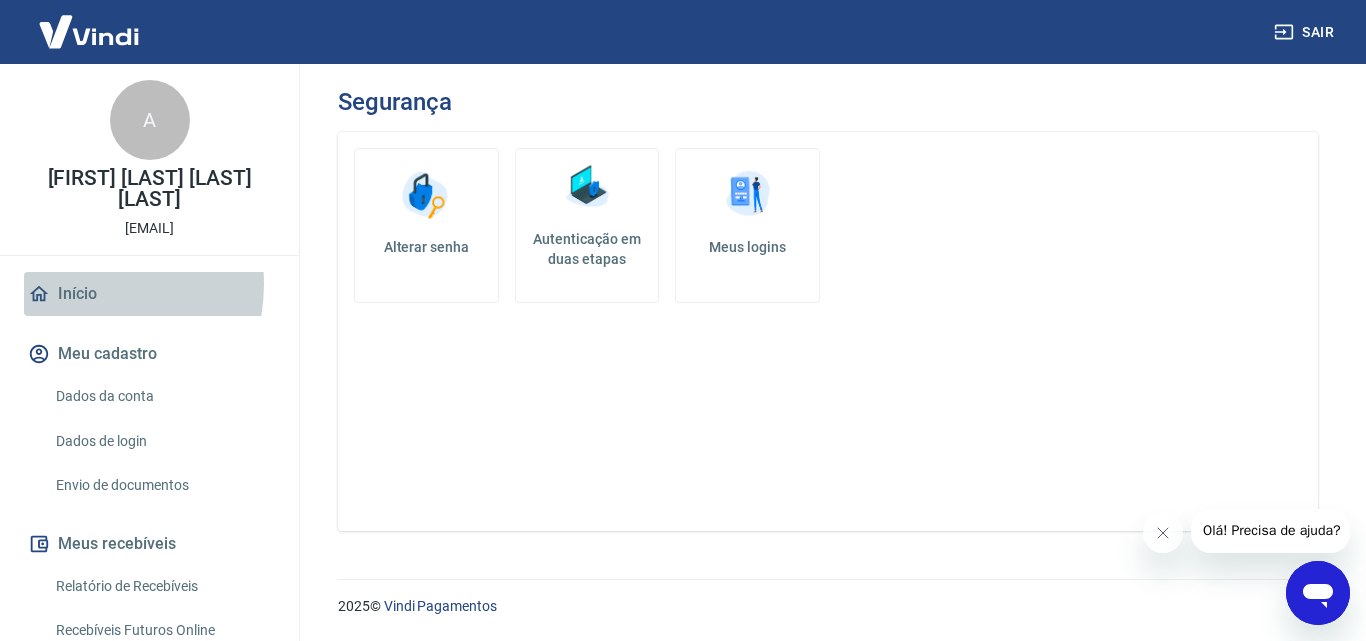 click on "Início" at bounding box center [149, 294] 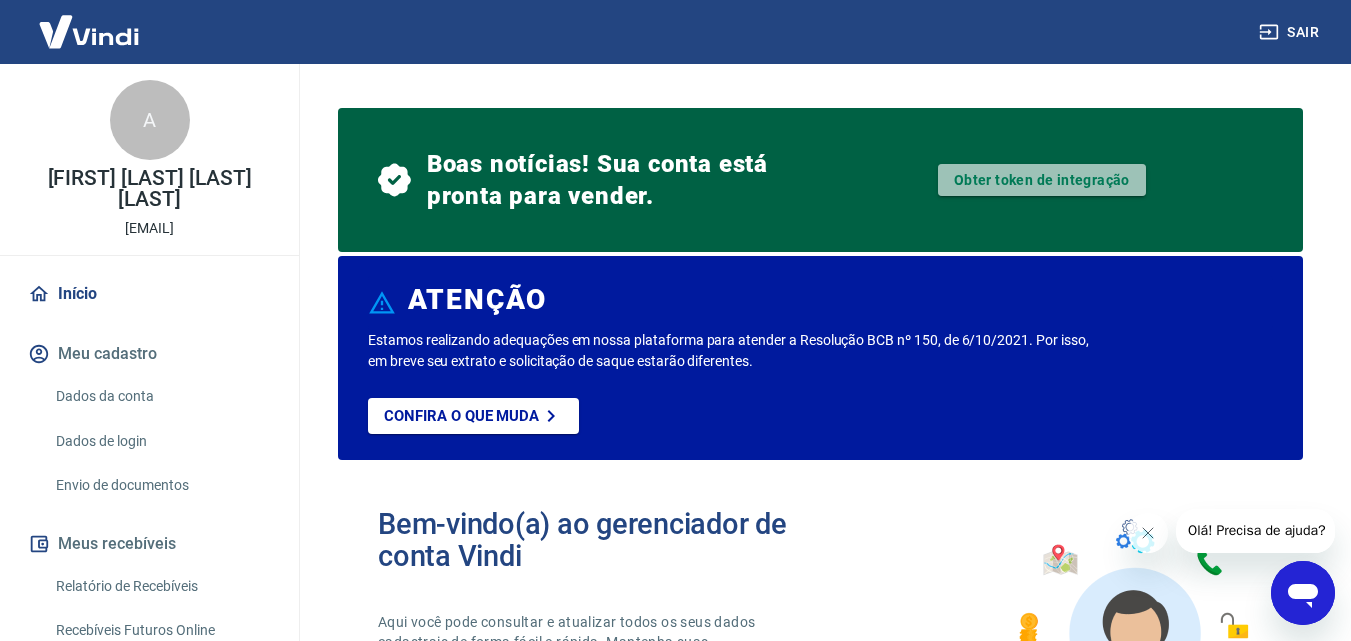 click on "Obter token de integração" at bounding box center [1042, 180] 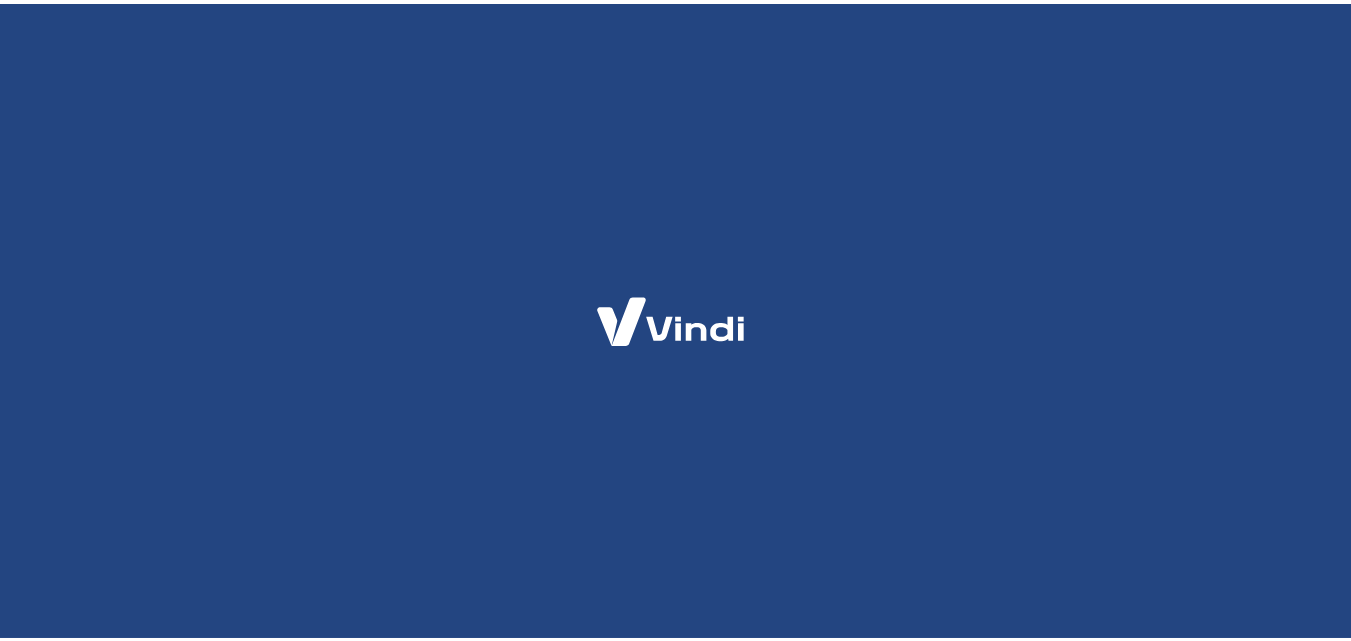 scroll, scrollTop: 0, scrollLeft: 0, axis: both 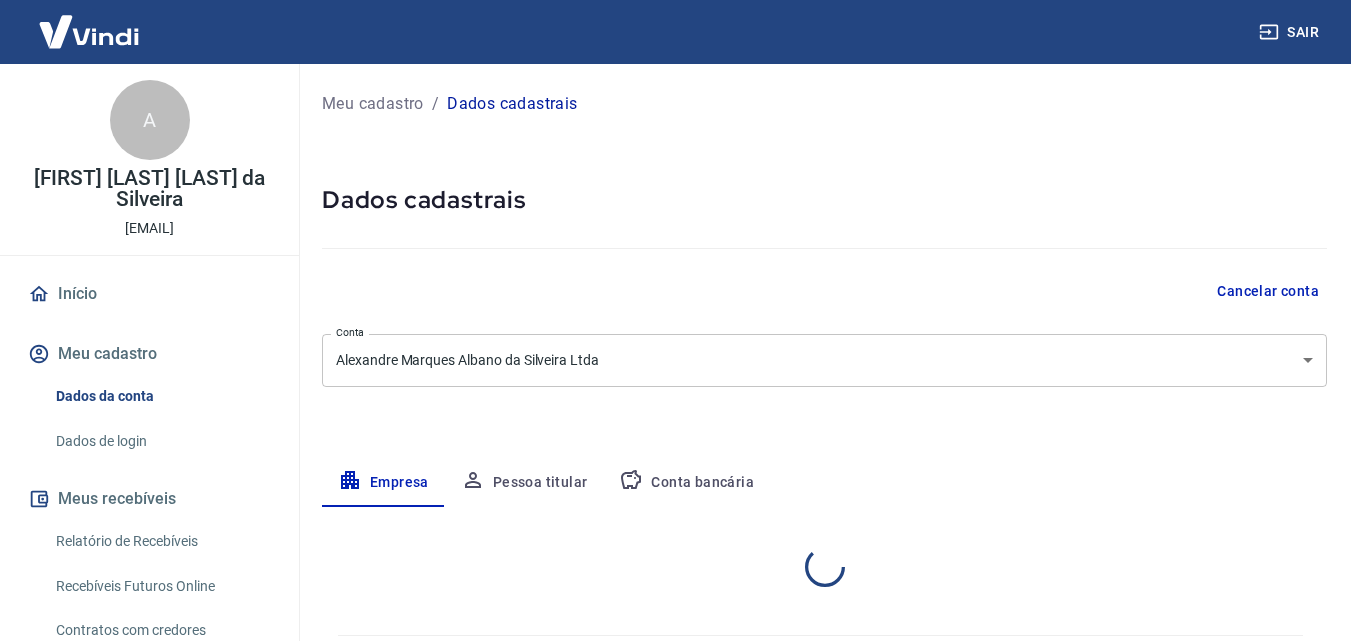 select on "CE" 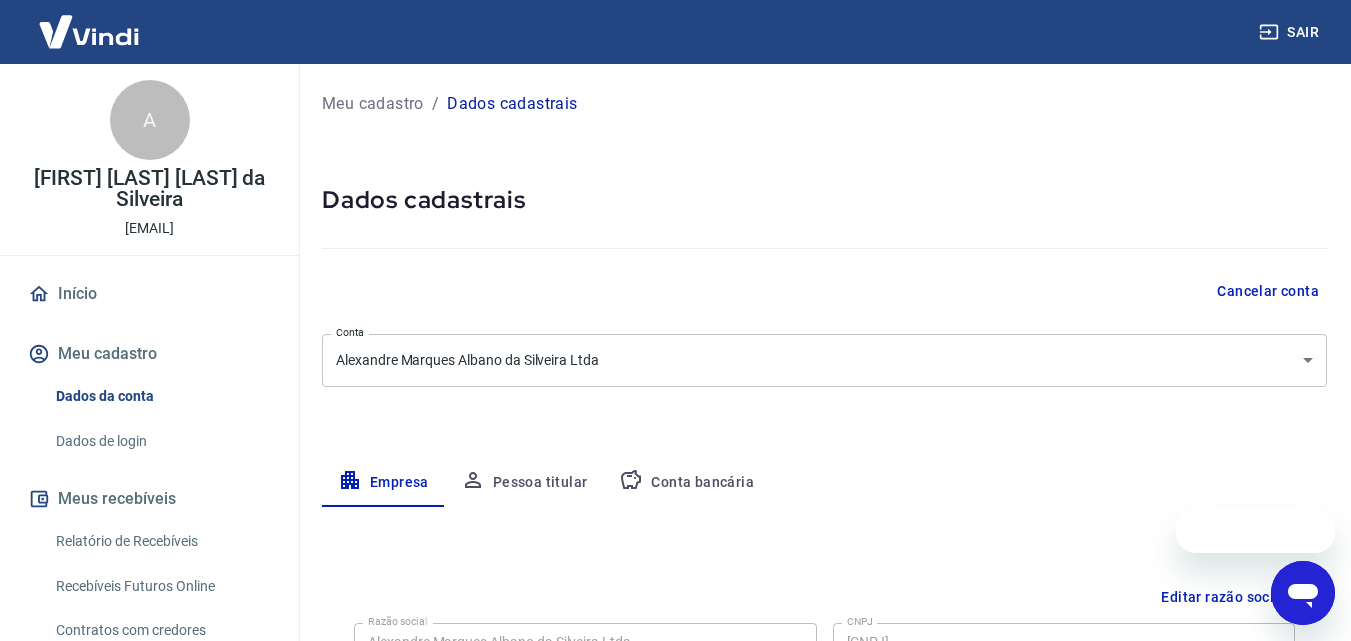 scroll, scrollTop: 0, scrollLeft: 0, axis: both 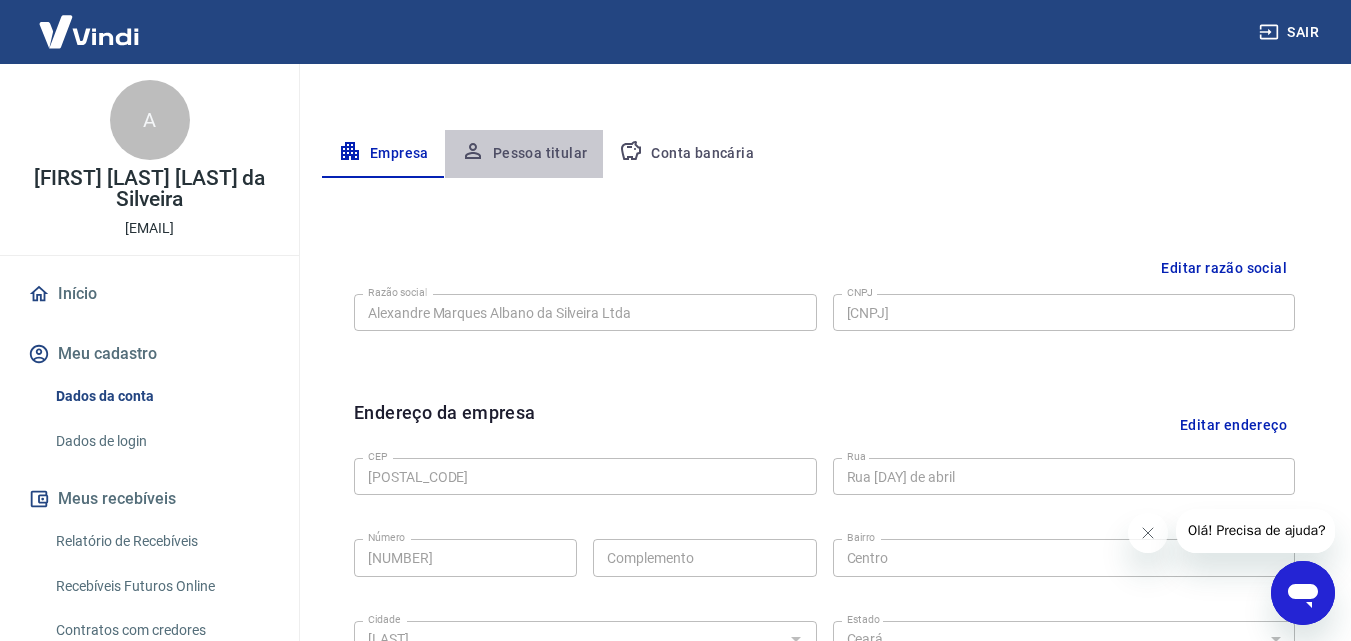 click on "Pessoa titular" at bounding box center [524, 154] 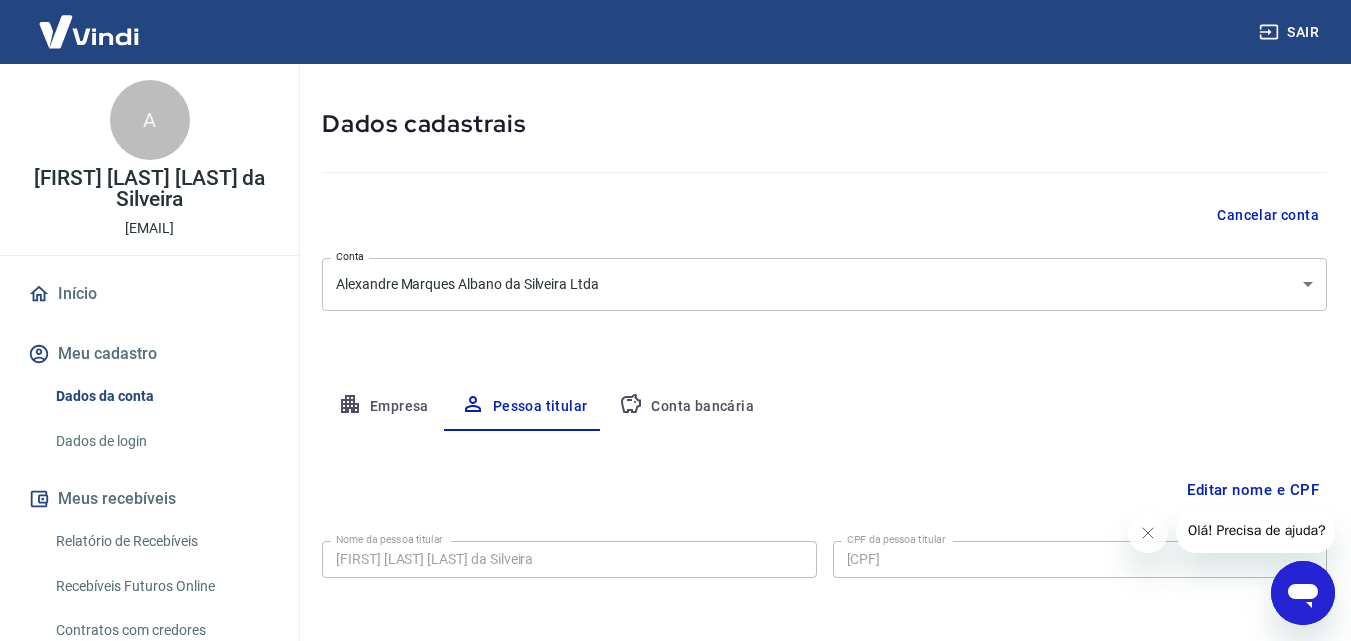 scroll, scrollTop: 159, scrollLeft: 0, axis: vertical 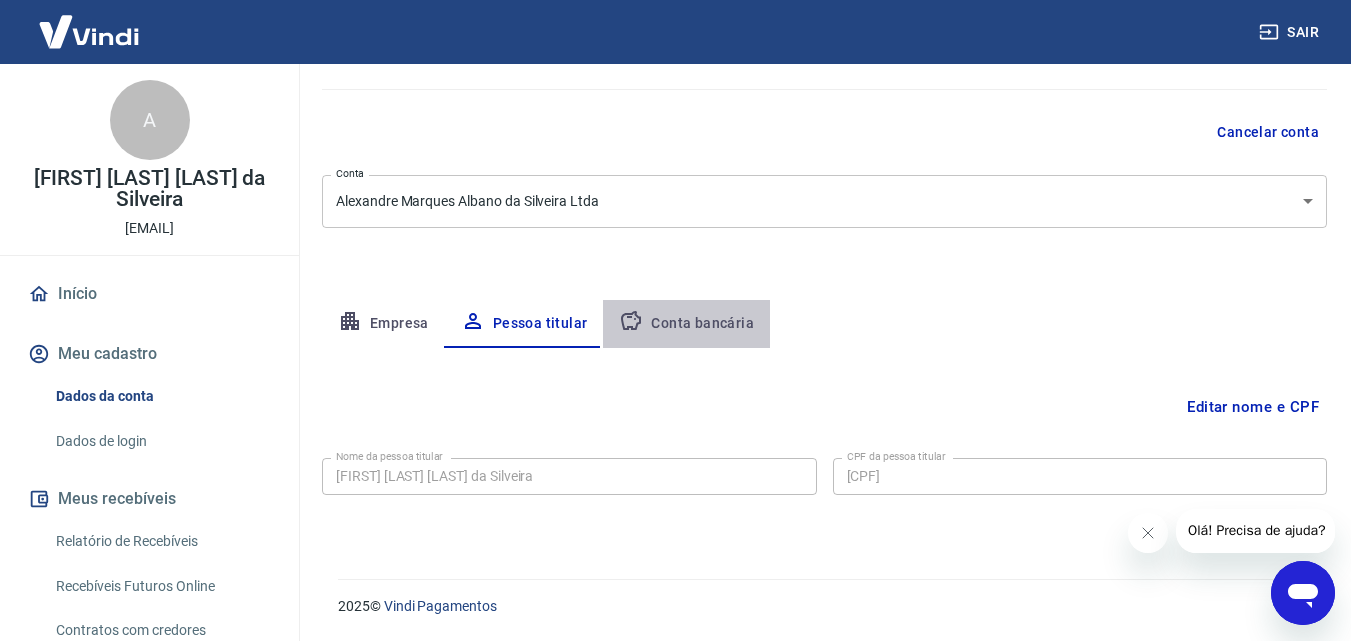 click on "Conta bancária" at bounding box center [686, 324] 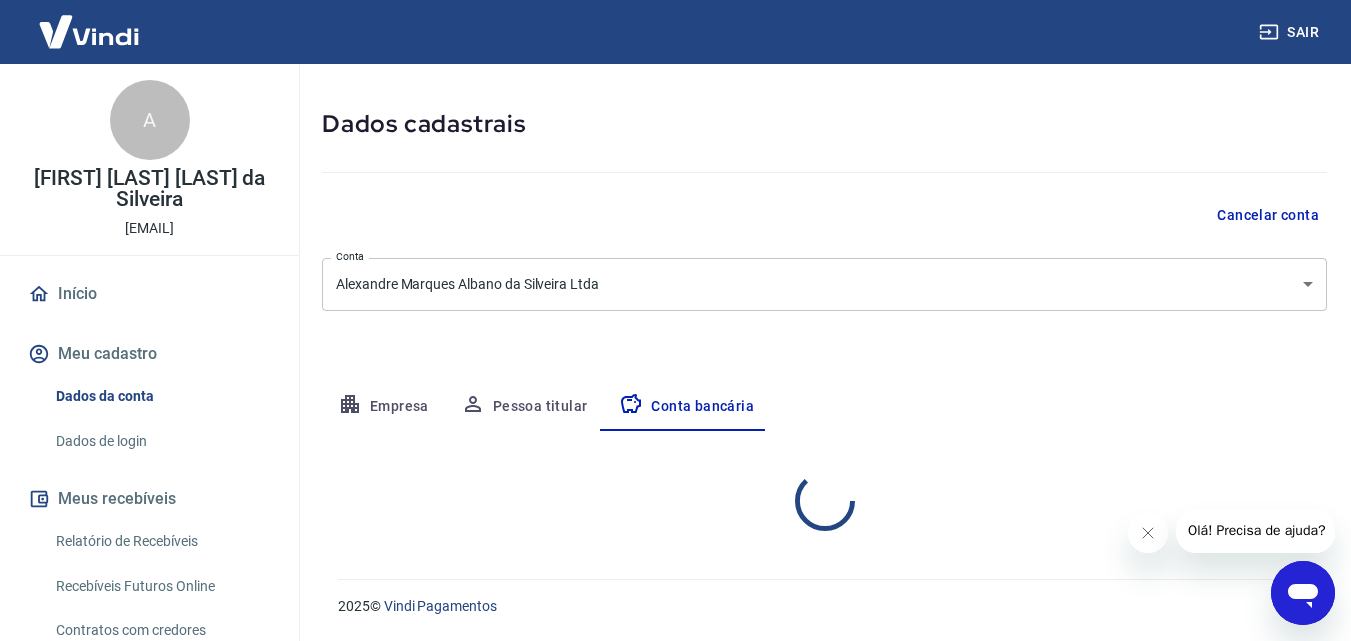 scroll, scrollTop: 76, scrollLeft: 0, axis: vertical 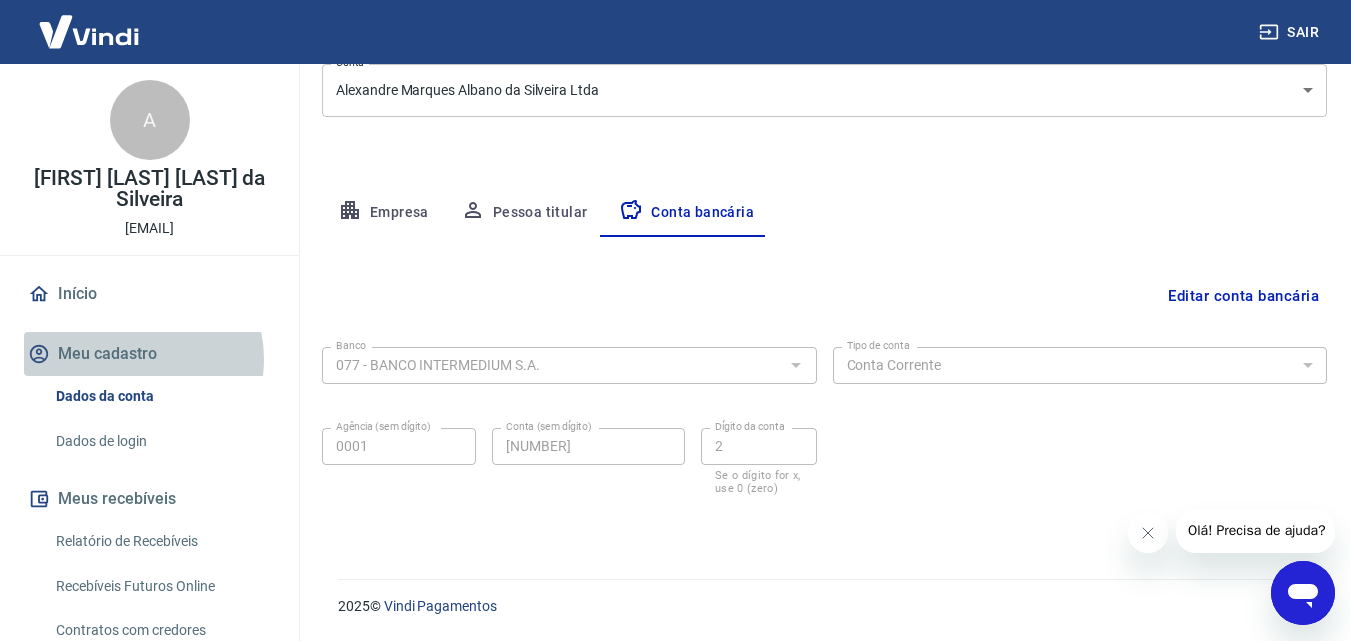 click on "Meu cadastro" at bounding box center (149, 354) 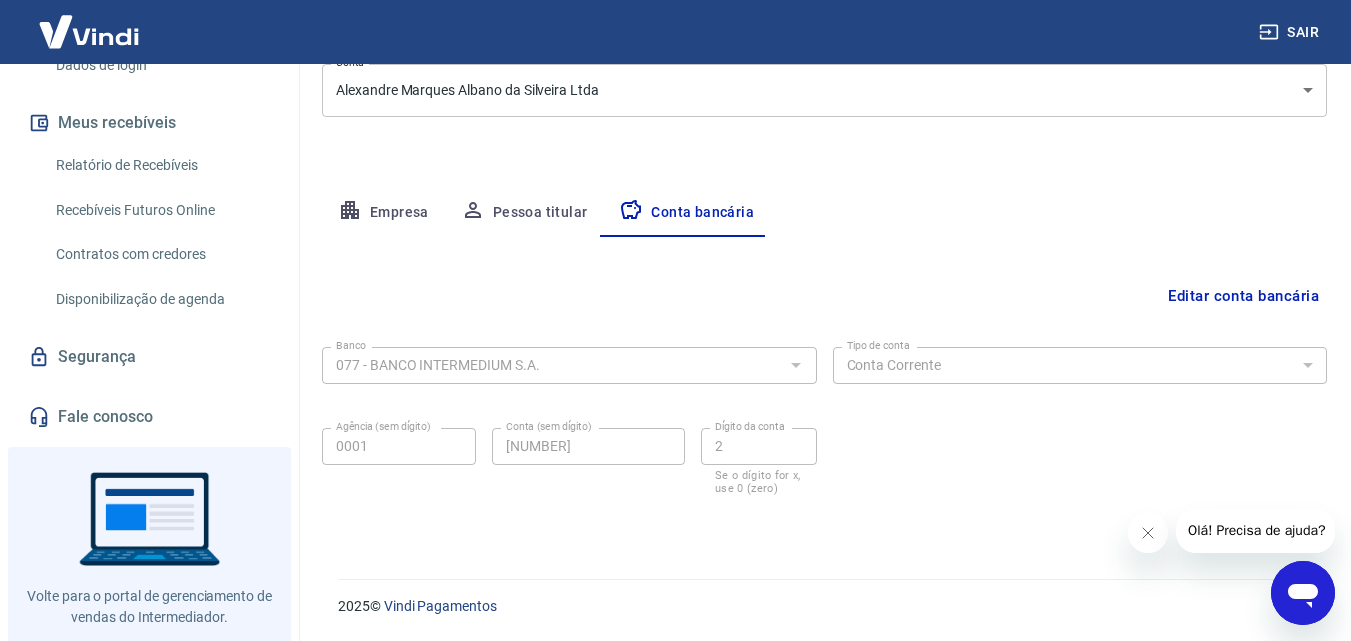 scroll, scrollTop: 416, scrollLeft: 0, axis: vertical 